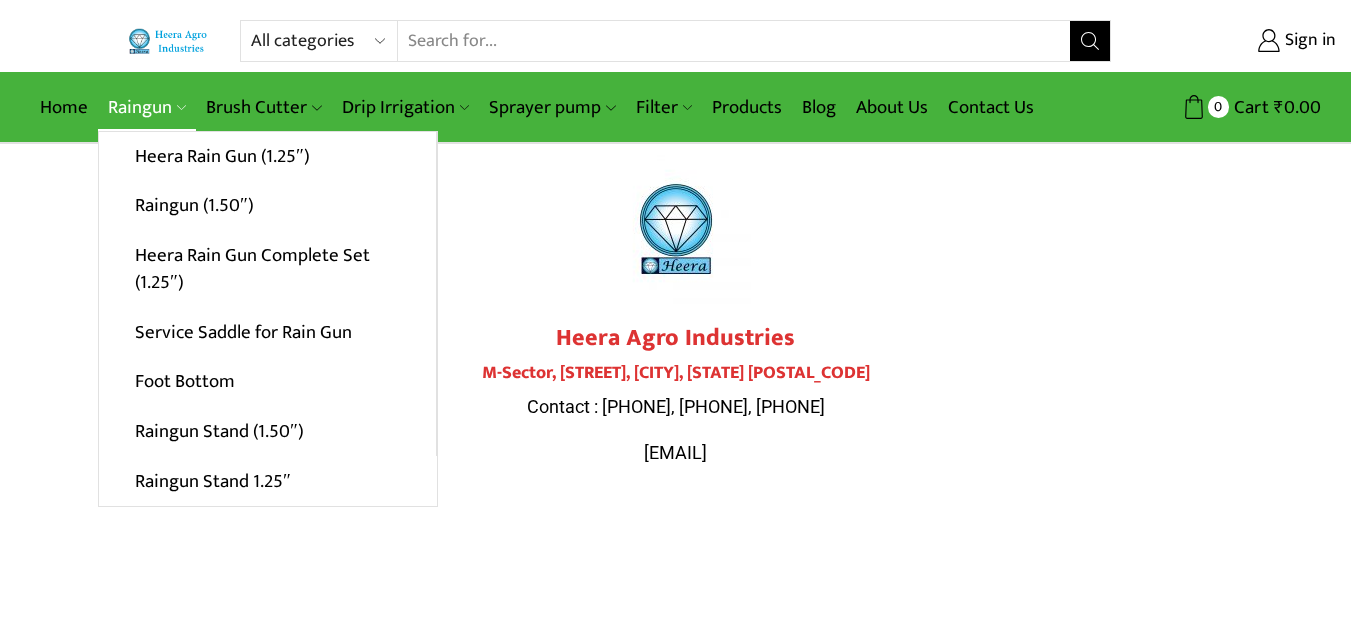 scroll, scrollTop: 0, scrollLeft: 0, axis: both 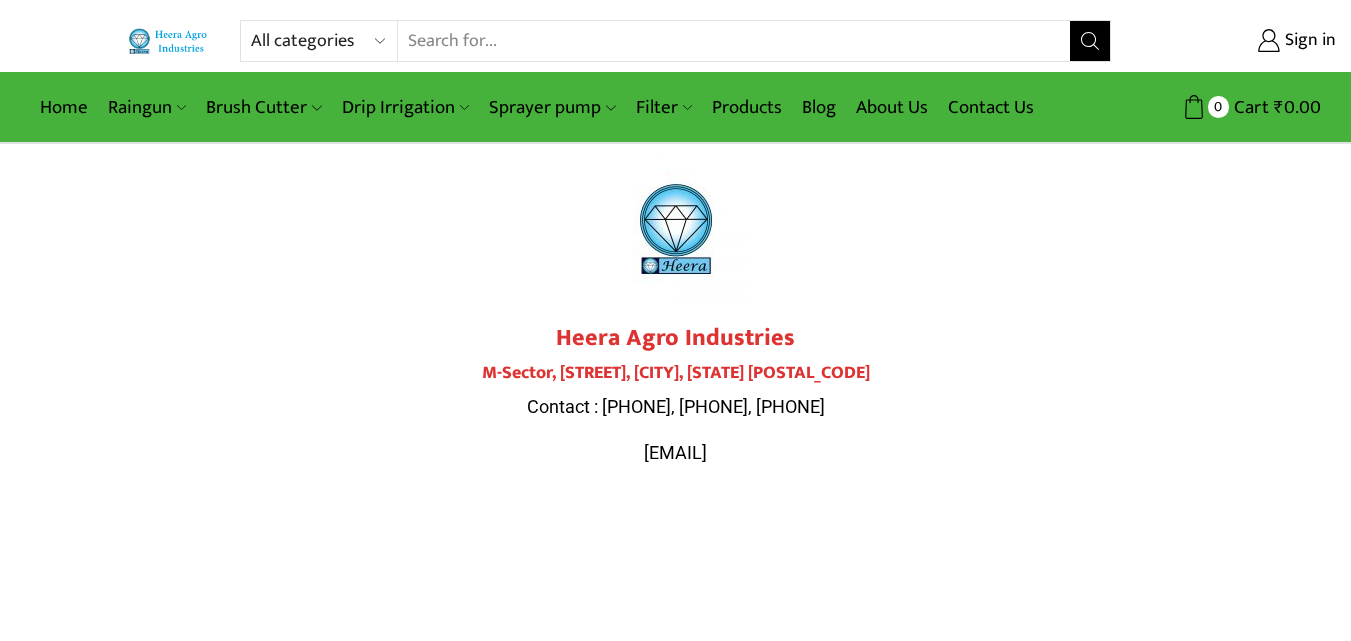drag, startPoint x: 494, startPoint y: 392, endPoint x: 301, endPoint y: 293, distance: 216.91013 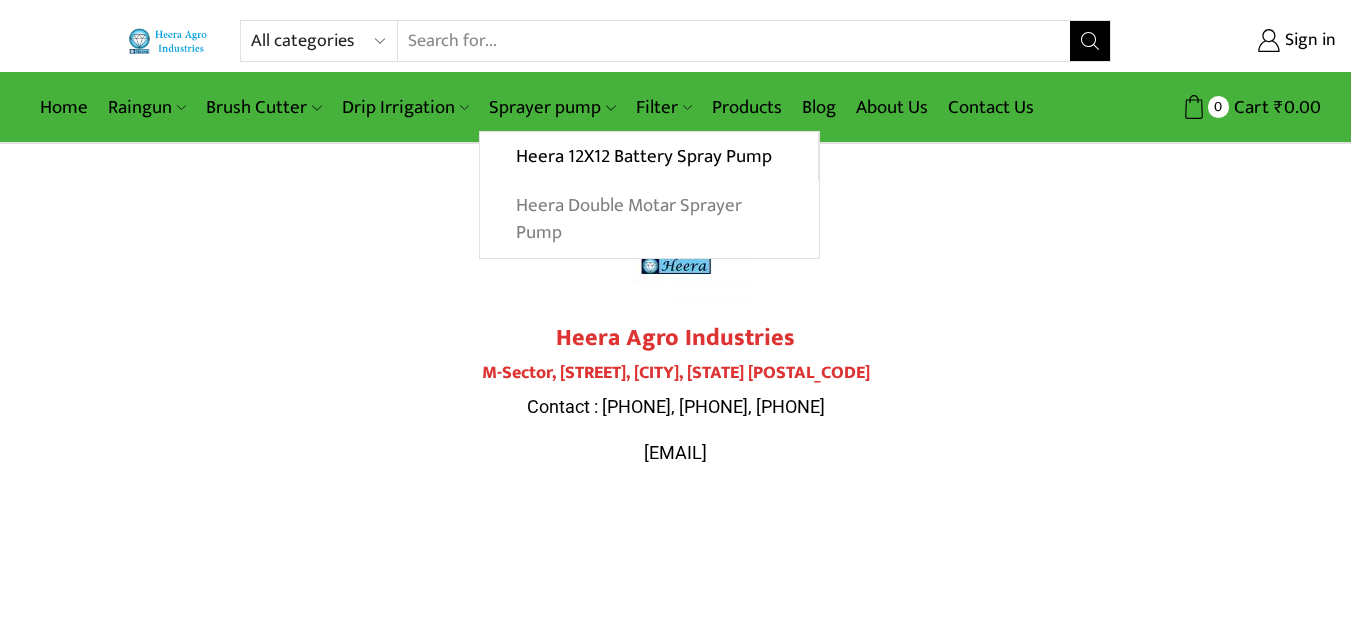 click on "Heera Double Motar Sprayer Pump" at bounding box center (649, 219) 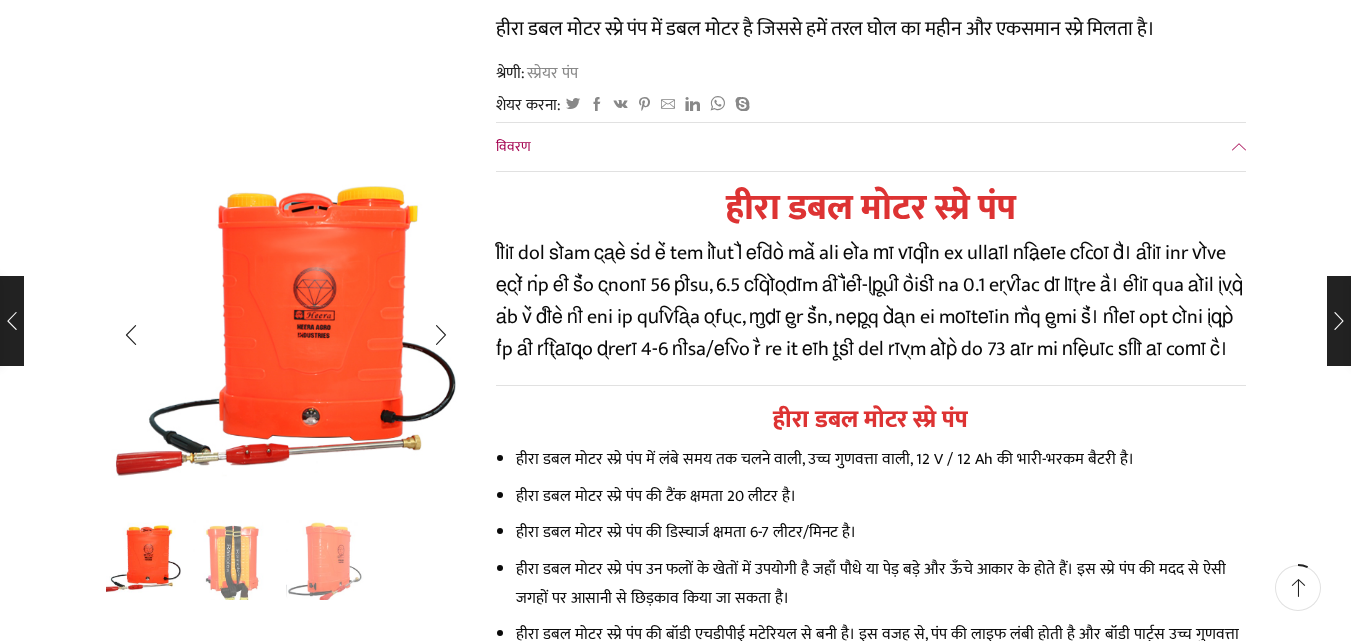 scroll, scrollTop: 300, scrollLeft: 0, axis: vertical 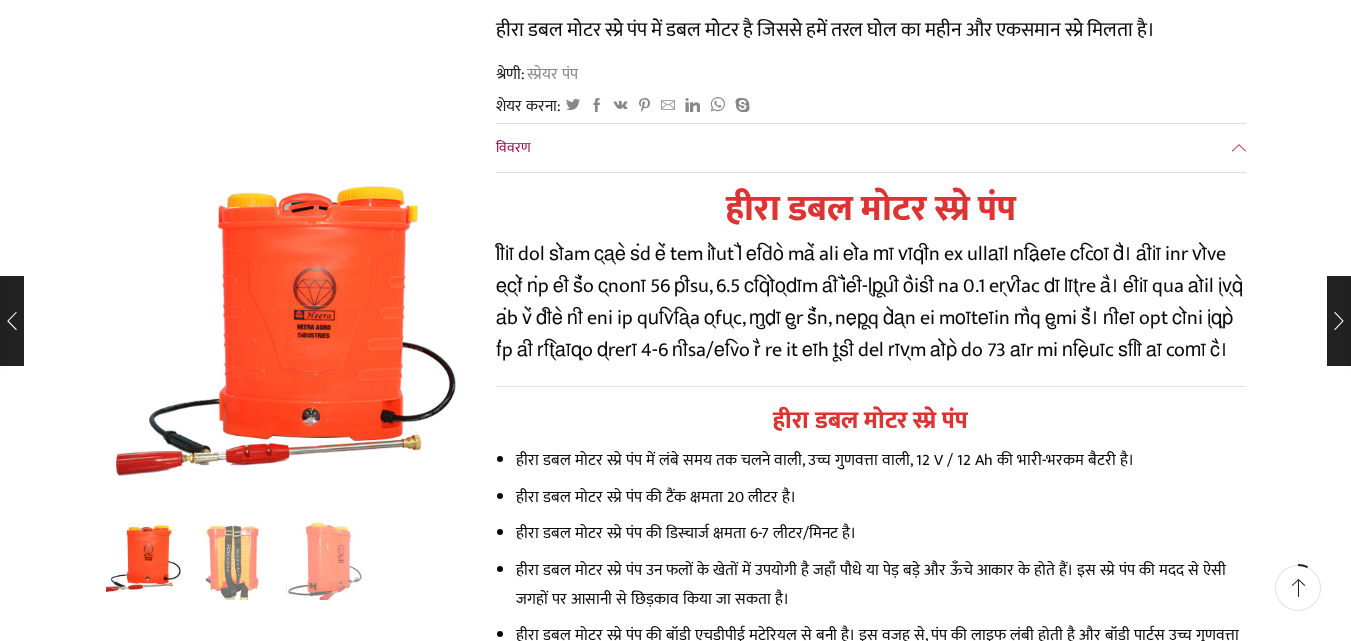 click on "हीरा डबल मोटर स्प्रेयर पंप
₹  7,000.00   मूल कीमत थी: ₹7,000.00. ₹  4,000.00 वर्तमान मूल्य है: ₹4,000.00.
5 में से  2.88  रेटिंग 8 ग्राहक रेटिंग 								 (  8  ग्राहक समीक्षाएँ)
हीरा डबल मोटर स्प्रे पंप में डबल मोटर है जिससे हमें तरल घोल का महीन और एकसमान स्प्रे मिलता है।
श्रेणी:  स्प्रेयर पंप
शेयर करना:
ट्विटर
फेसबुक
वीके
Pinterest
मित्र को मेल करें" at bounding box center [871, 1900] 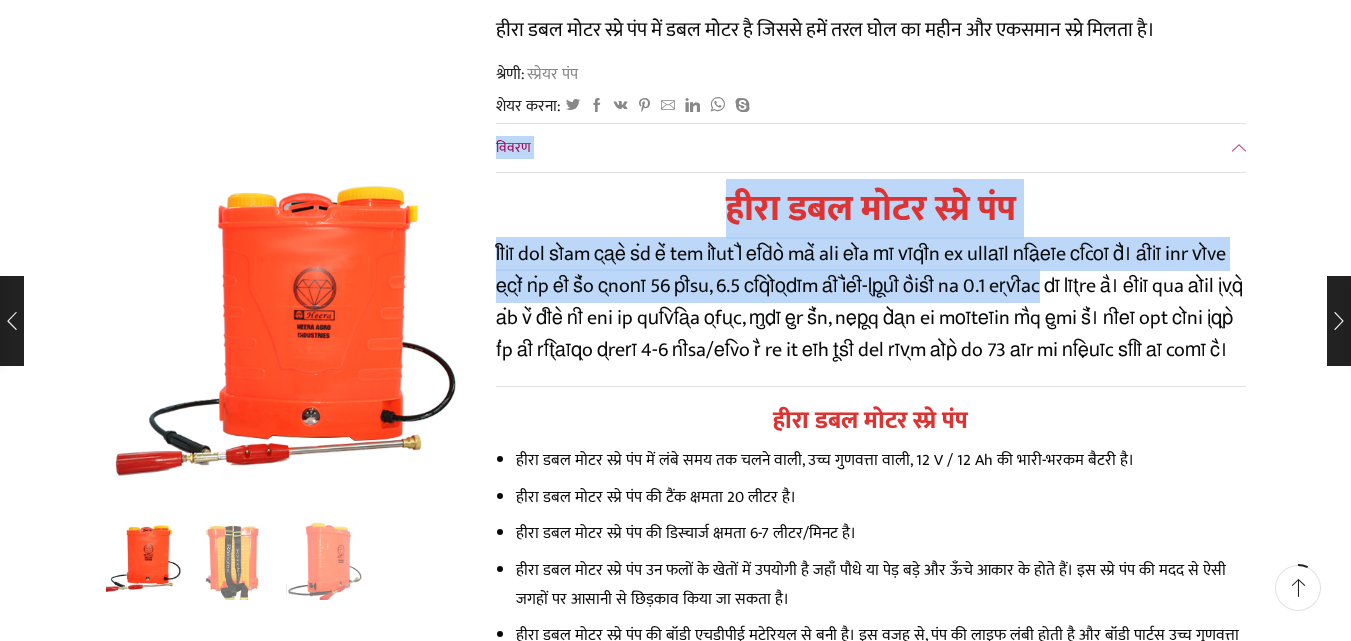 drag, startPoint x: 493, startPoint y: 243, endPoint x: 555, endPoint y: 322, distance: 100.4241 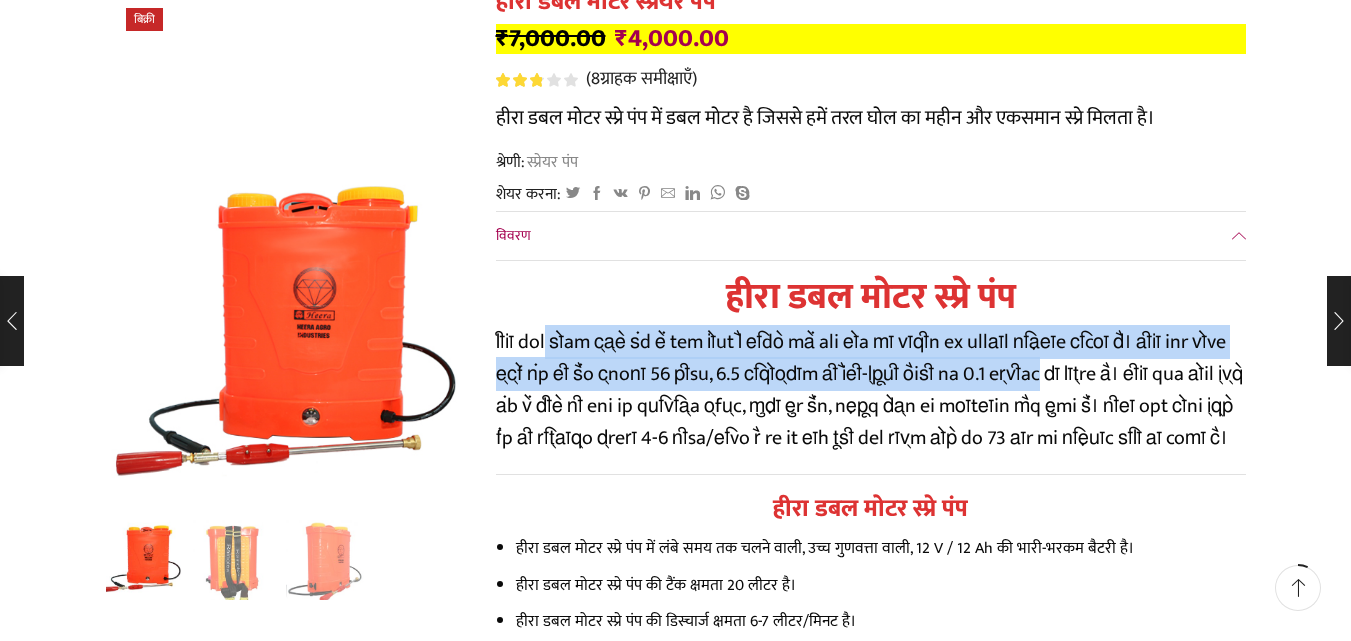 drag, startPoint x: 559, startPoint y: 328, endPoint x: 563, endPoint y: 344, distance: 16.492422 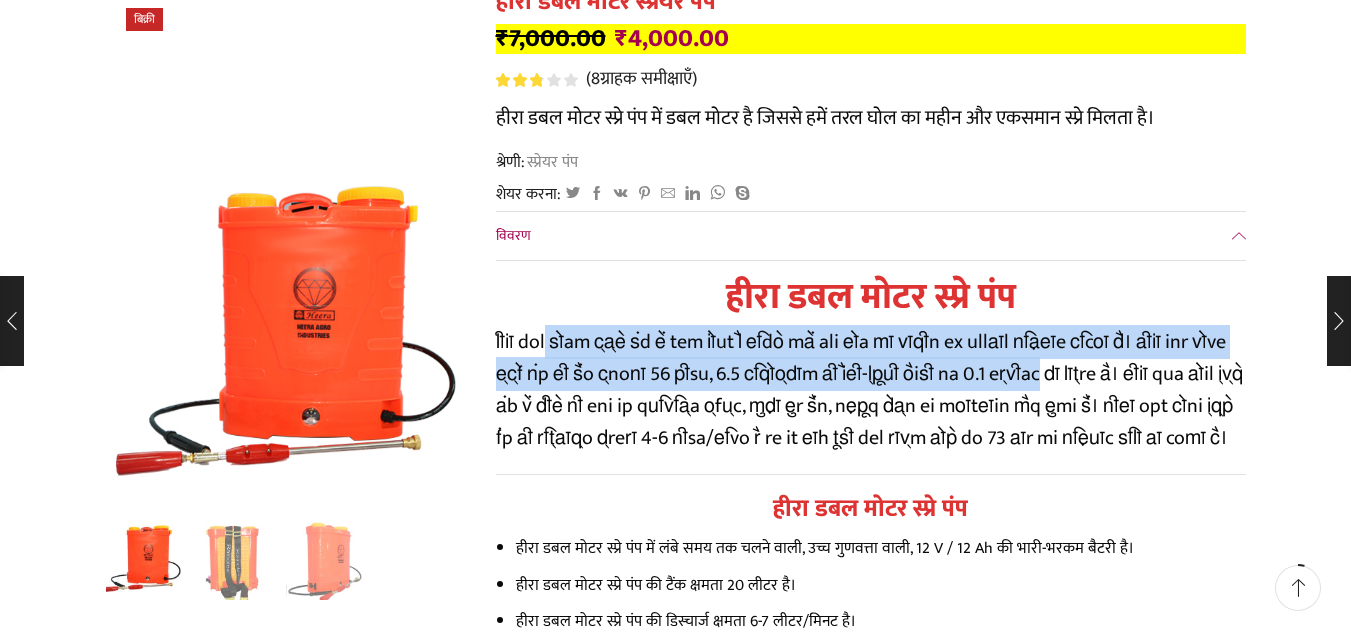 scroll, scrollTop: 200, scrollLeft: 0, axis: vertical 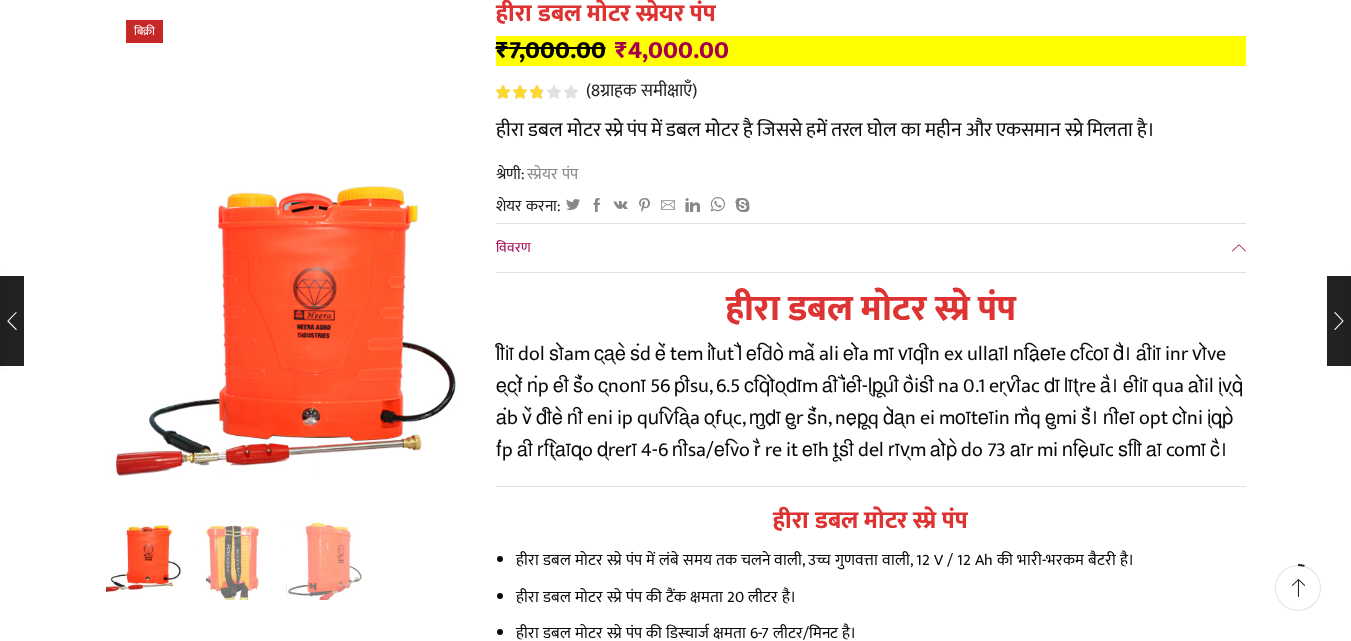 click on "हीरा डबल मोटर स्प्रे पंप" at bounding box center (871, 309) 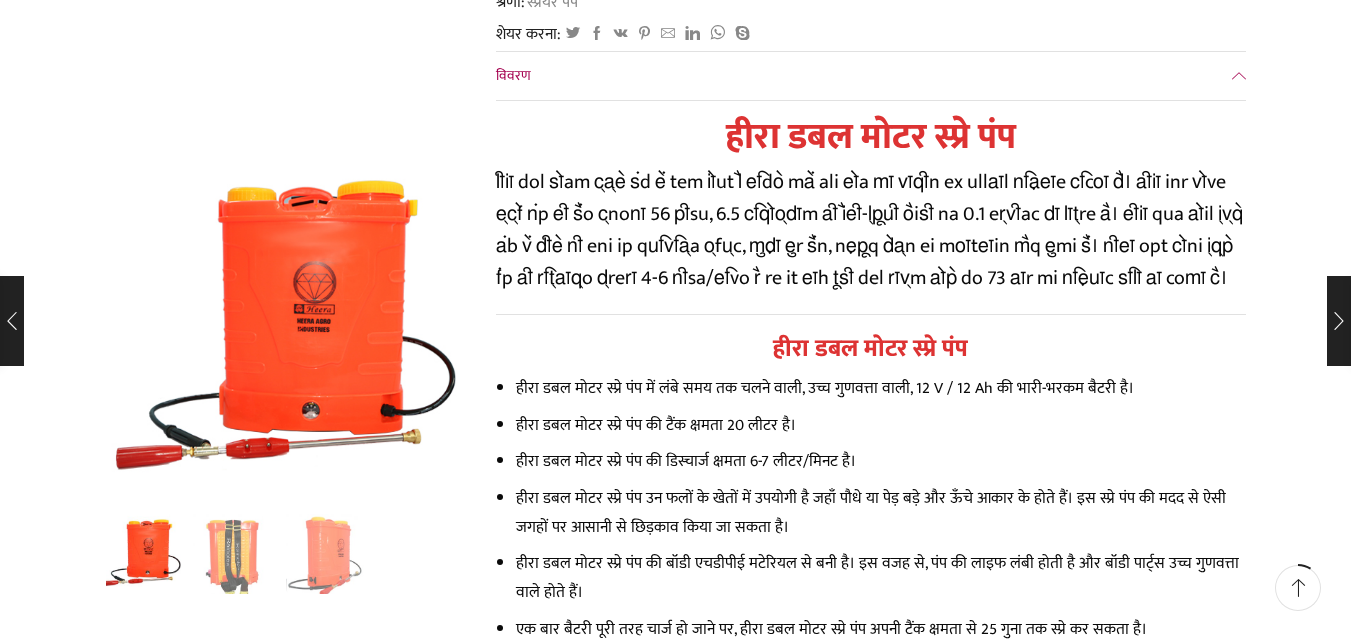 scroll, scrollTop: 400, scrollLeft: 0, axis: vertical 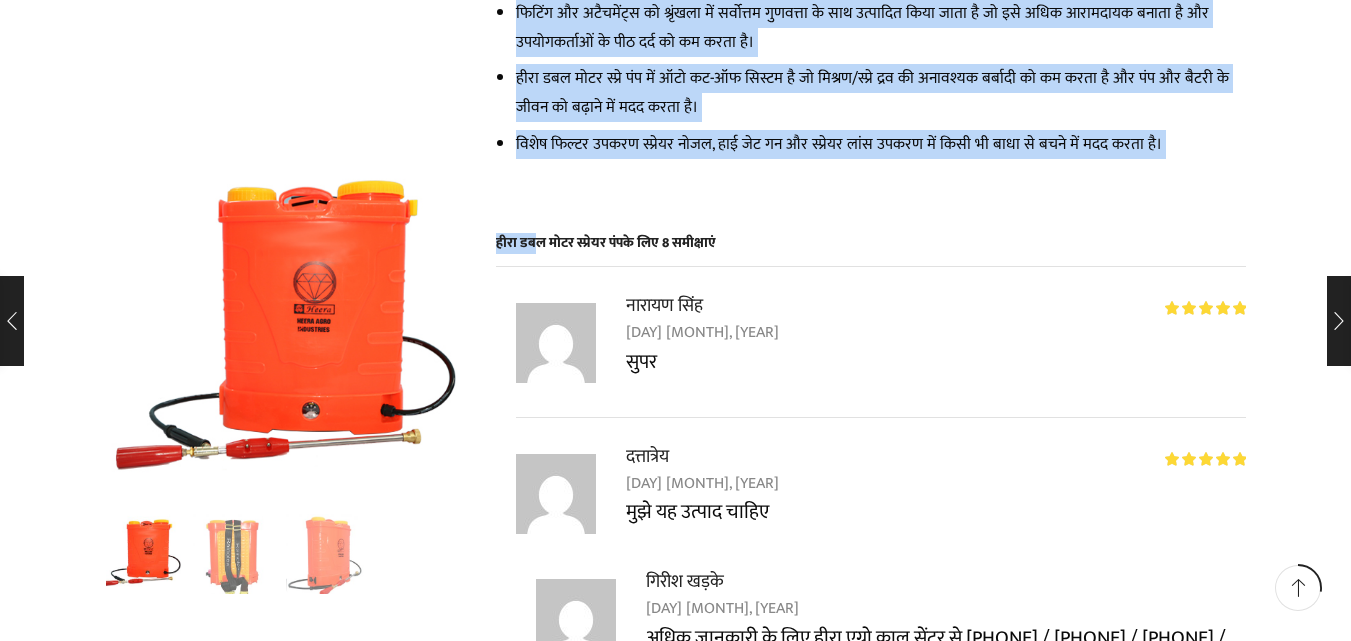 drag, startPoint x: 491, startPoint y: 150, endPoint x: 538, endPoint y: 299, distance: 156.237 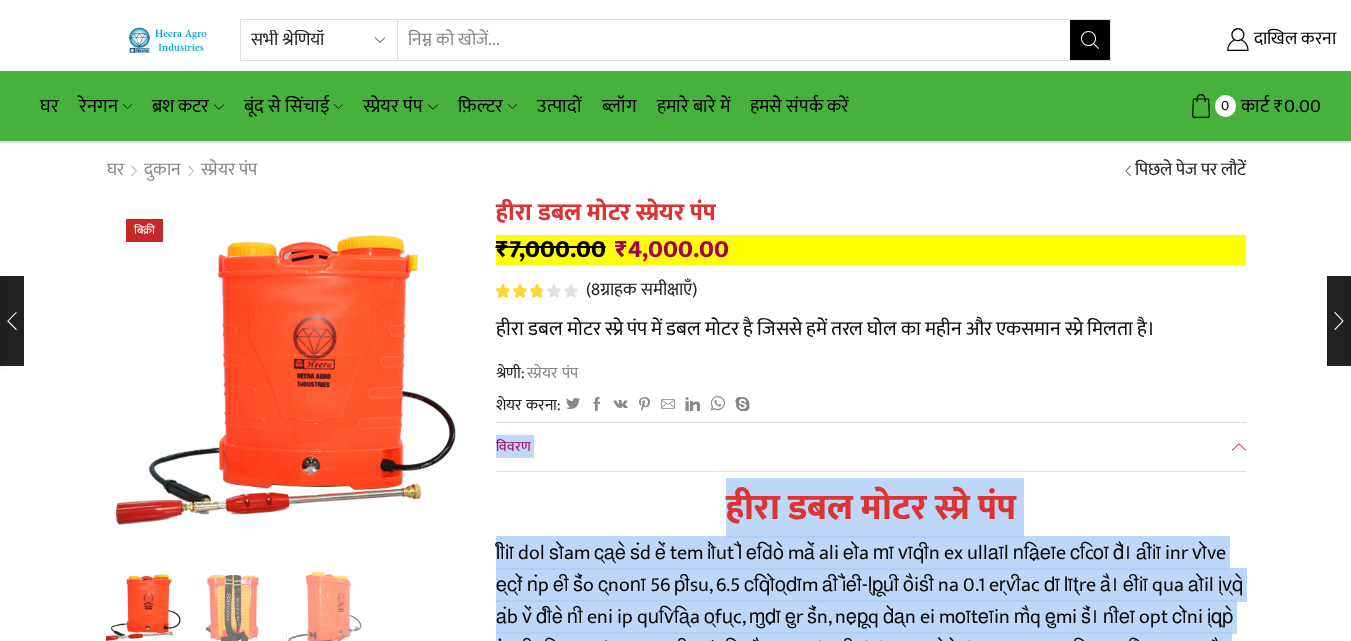 scroll, scrollTop: 0, scrollLeft: 0, axis: both 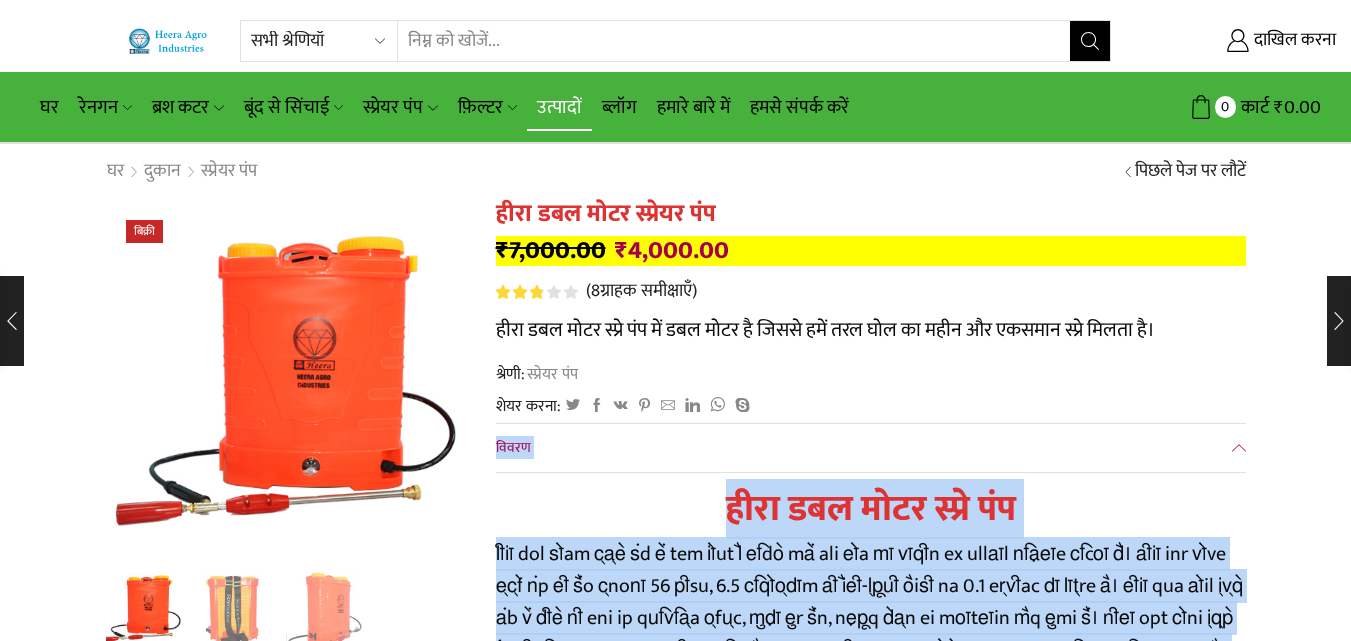click on "उत्पादों" at bounding box center (559, 107) 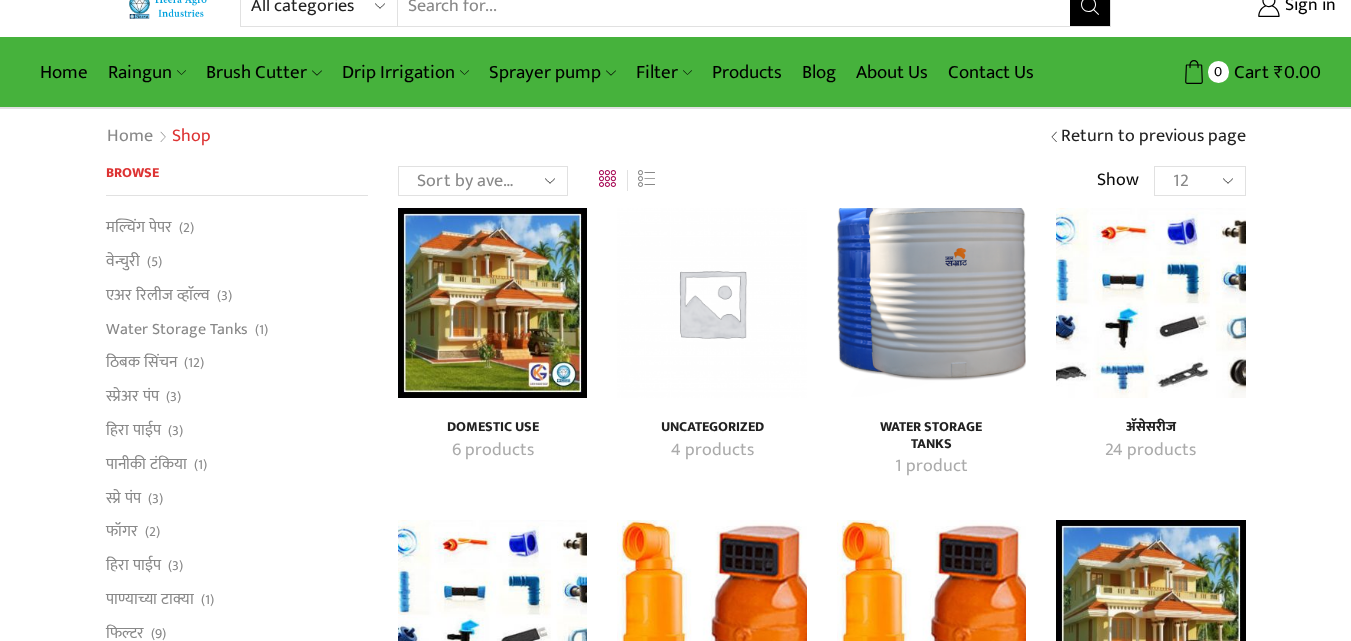 scroll, scrollTop: 0, scrollLeft: 0, axis: both 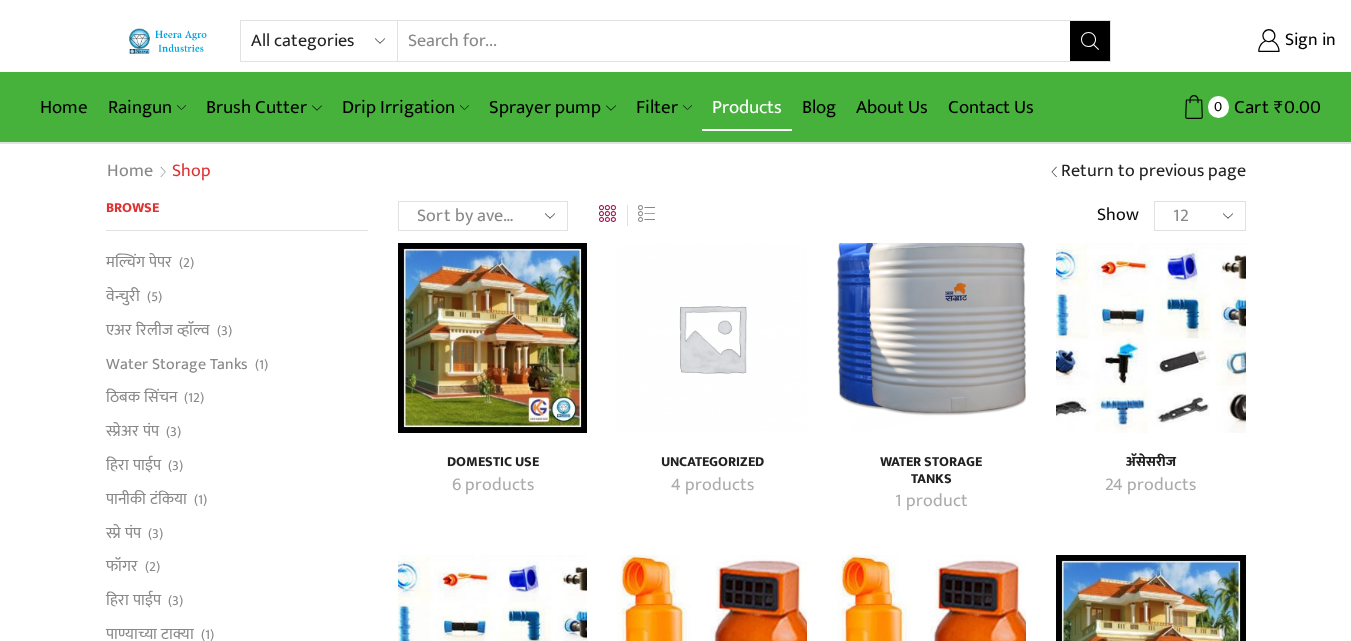 click on "Products" at bounding box center (747, 107) 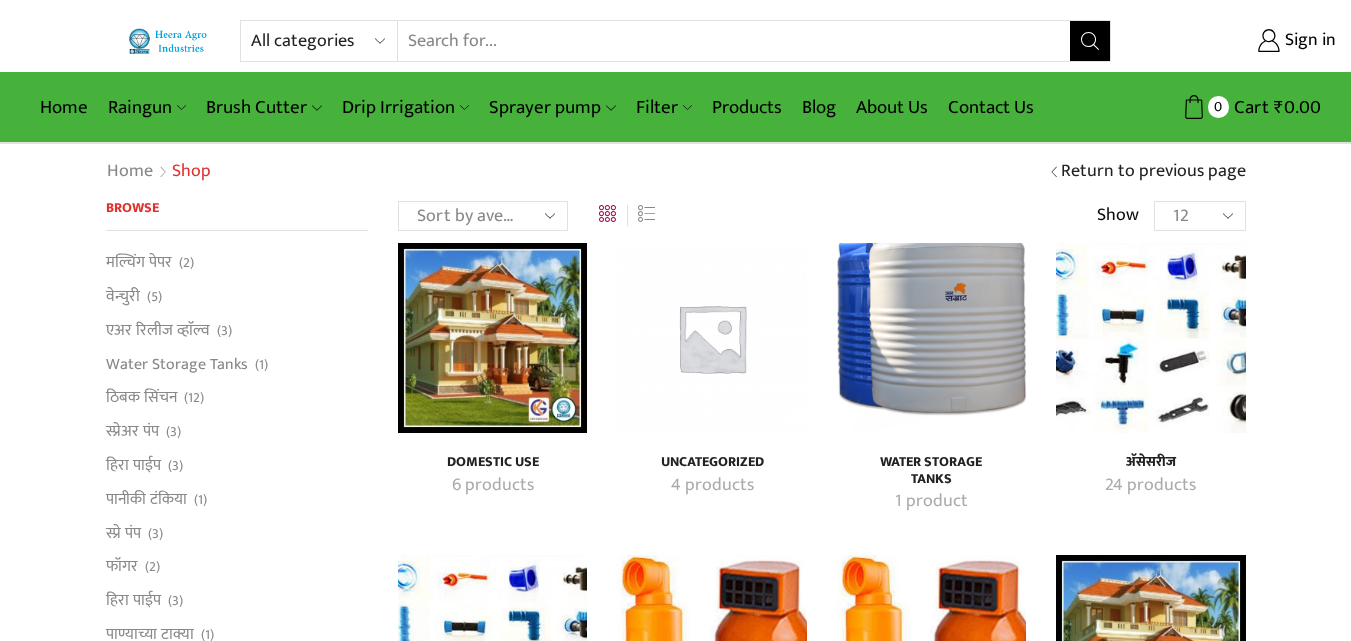 drag, startPoint x: 116, startPoint y: 227, endPoint x: 33, endPoint y: 259, distance: 88.95505 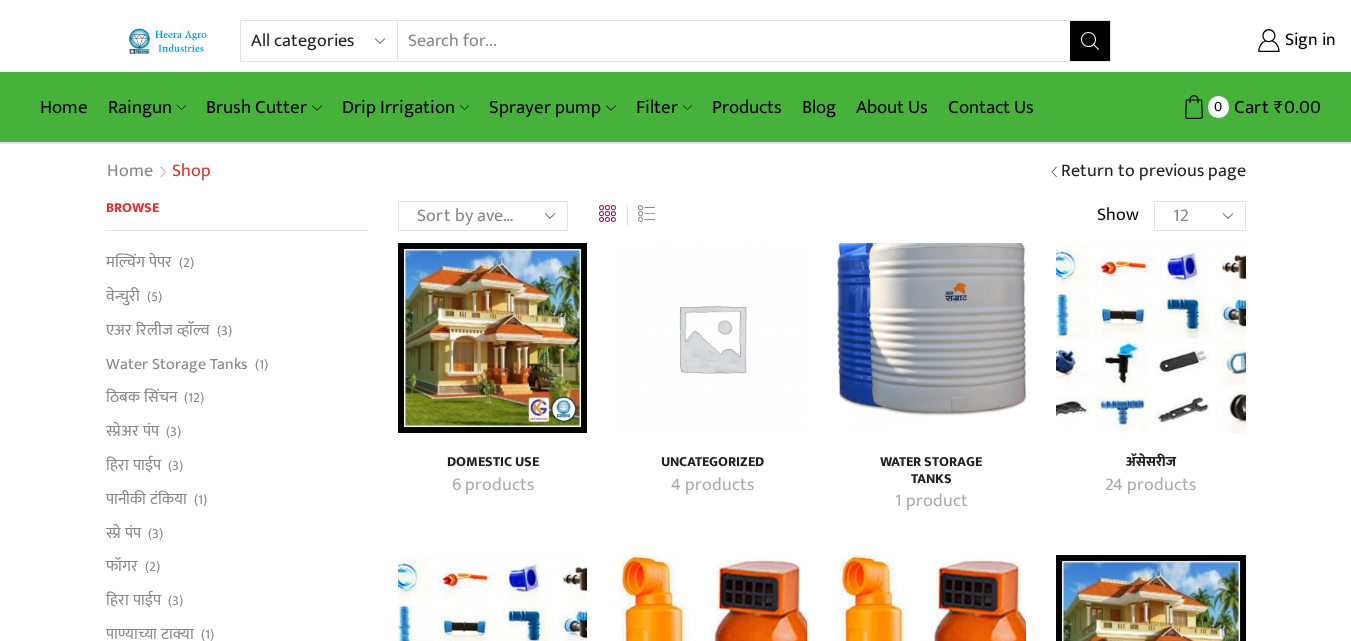 scroll, scrollTop: 0, scrollLeft: 0, axis: both 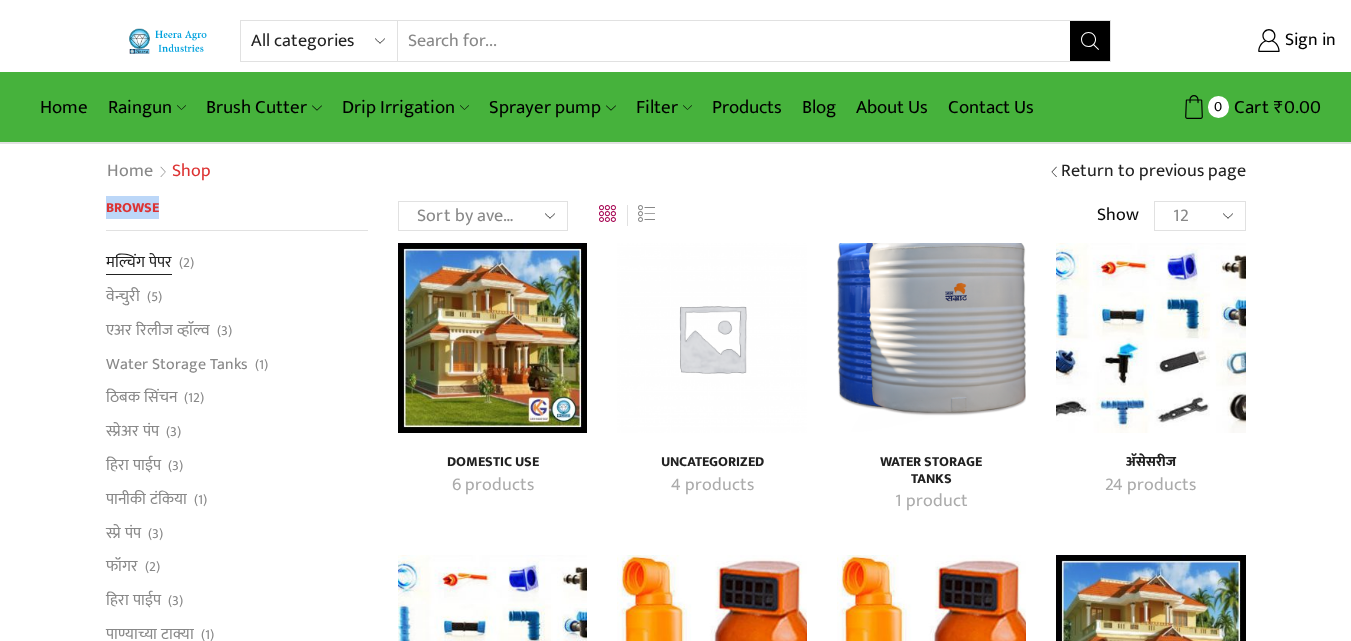 click on "Browse मल्चिंग पेपर   ([NUMBER])
वेन्चुरी   ([NUMBER])
एअर रिलीज व्हाॅल्व   ([NUMBER])
Water Storage Tanks   ([NUMBER])
ठिबक सिंचन   ([NUMBER])
स्प्रेअर पंप   ([NUMBER])
हिरा पाईप   ([NUMBER])
पानीकी टंकिया   ([NUMBER])
स्प्रे पंप   ([NUMBER])
फॉगर   ([NUMBER])
हिरा पाईप   ([NUMBER])
पाण्याच्या टाक्या   ([NUMBER])
फिल्टर   ([NUMBER])
रेन गन   ([NUMBER])
फॉगर   ([NUMBER])
फिल्टर   ([NUMBER])
रेन गन   ([NUMBER])
व्हाॅल्व   ([NUMBER])
सुप्रीम सिलपोलिन   ([NUMBER])
अ‍ॅसेसरीज   ([NUMBER])
ब्रश कटर   ([NUMBER])
व्हाॅल्व   ([NUMBER])
सुप्रीम सिलपोलिन   ([NUMBER])
अ‍ॅसेसरीज   ([NUMBER])
ब्रश कटर   ([NUMBER])
वॉटर प्रेशर गेज   ([NUMBER])
स्प्रिंकलर   ([NUMBER])
([NUMBER])" at bounding box center [237, 1208] 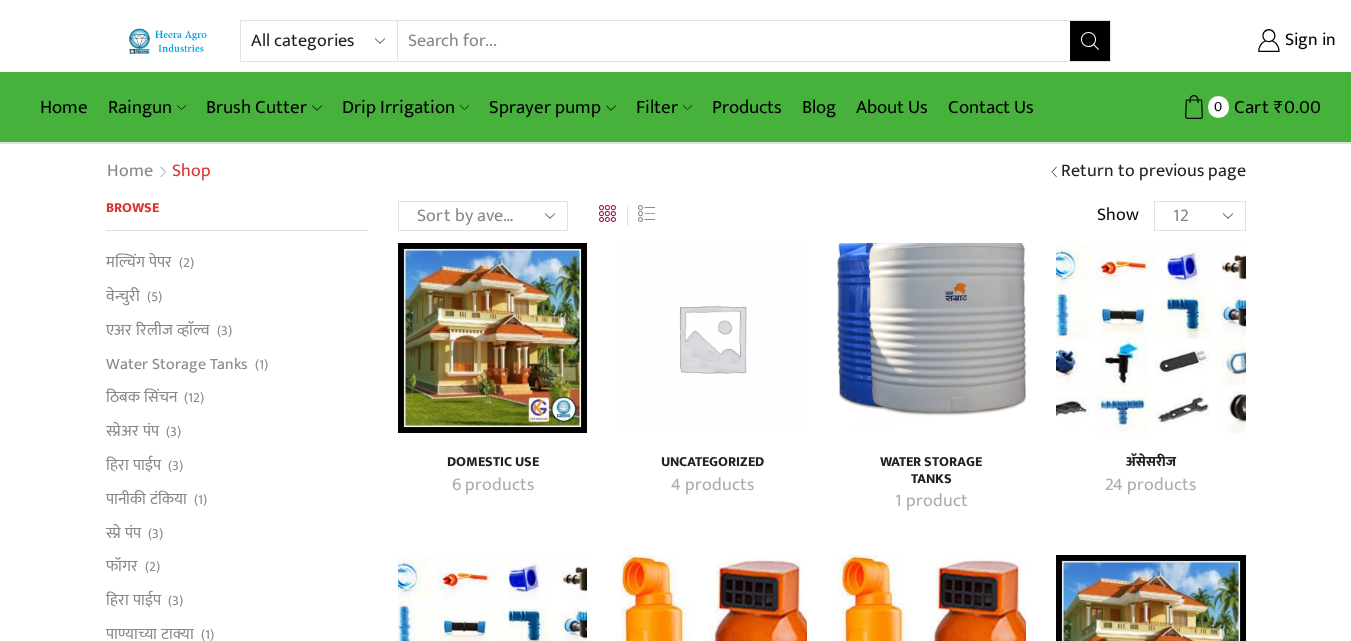 click on "All categories
Accessories
Air Release Valve
Brush Cutter
Domestic Use
Drip Irrigation
Filter
Fogger
Heera Pipes
Mulching Paper
Non Return Valve (Normex)
Pressure Relief Valve
Raingun
Sprayer pump
Sprinkler
Supreme Silpaulin
Valve
Venturi
Water Pressure Gauge
Water Storage Tanks
अ‍ॅसेसरीज
अ‍ॅसेसरीज
एअर रिलीज व्हाॅल्व
एअर रिलीज व्हाॅल्व
घरगुती उपयोग
घरेलू उपयोग
ठिबक सिंचन
ठिबक सिंचन
ड्रीपर
ड्रीपर
पाण्याच्या टाक्या
पानीकी टंकिया
फिल्टर" at bounding box center (675, 2935) 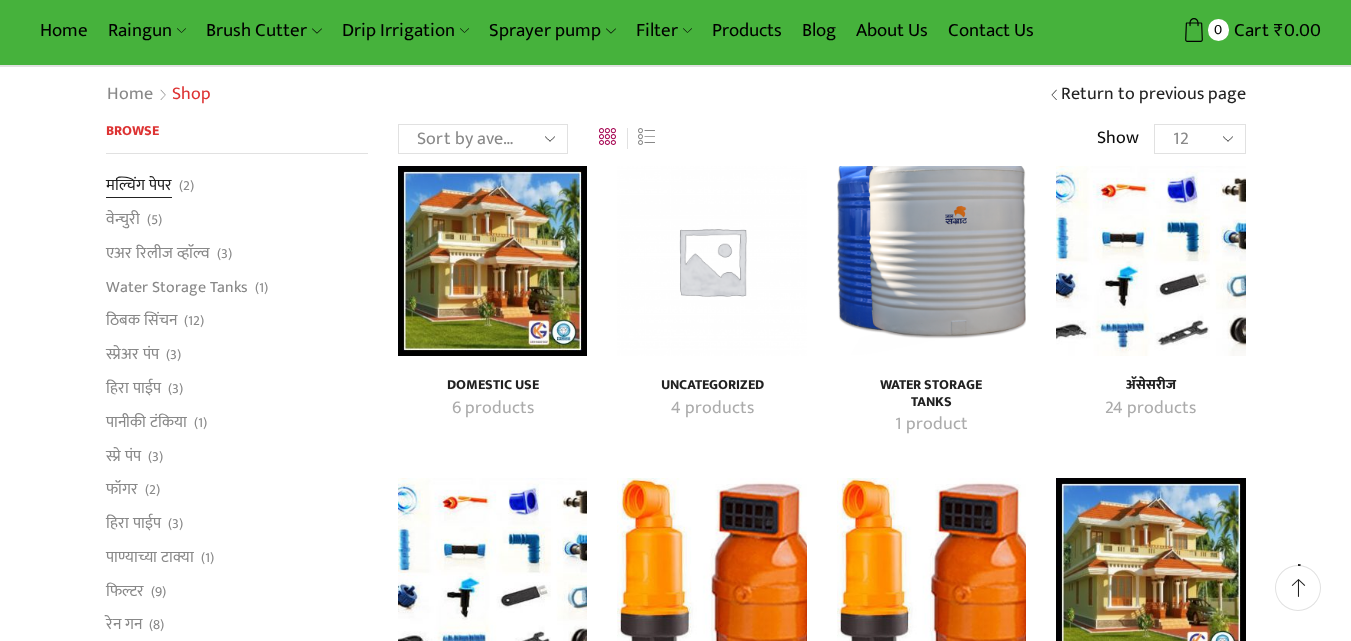 scroll, scrollTop: 100, scrollLeft: 0, axis: vertical 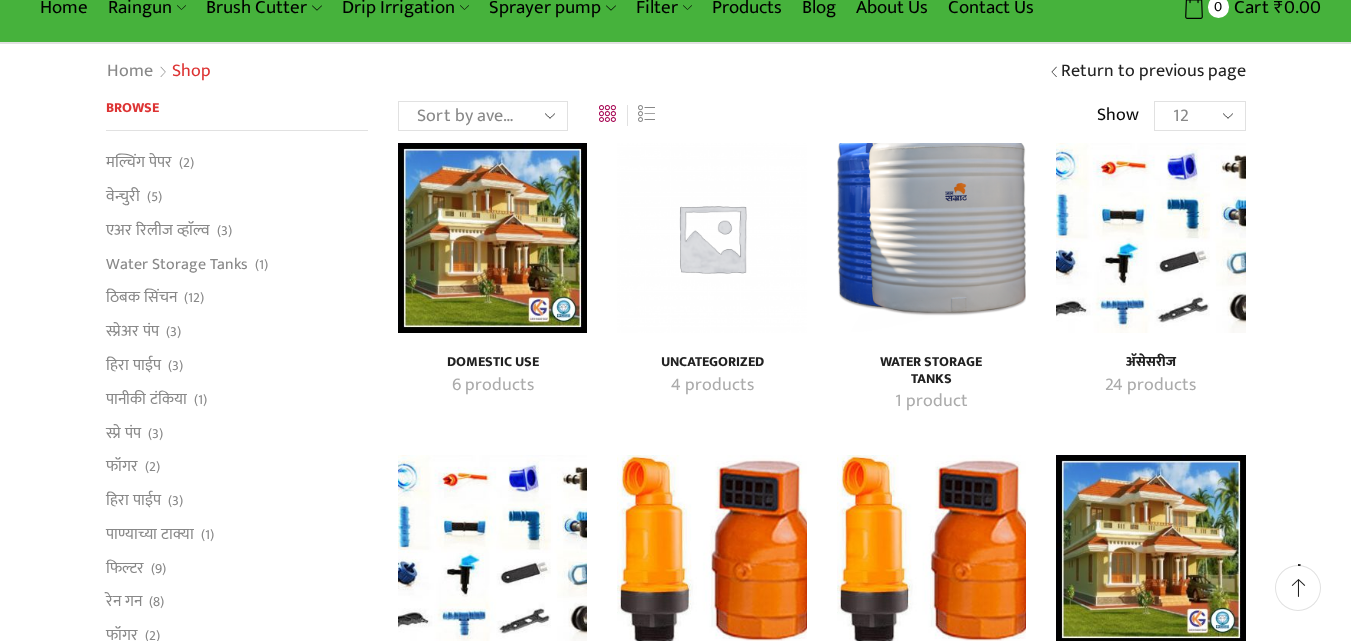 click on "All categories
Accessories
Air Release Valve
Brush Cutter
Domestic Use
Drip Irrigation
Filter
Fogger
Heera Pipes
Mulching Paper
Non Return Valve (Normex)
Pressure Relief Valve
Raingun
Sprayer pump
Sprinkler
Supreme Silpaulin
Valve
Venturi
Water Pressure Gauge
Water Storage Tanks
अ‍ॅसेसरीज
अ‍ॅसेसरीज
एअर रिलीज व्हाॅल्व
एअर रिलीज व्हाॅल्व
घरगुती उपयोग
घरेलू उपयोग
ठिबक सिंचन
ठिबक सिंचन
ड्रीपर
ड्रीपर
पाण्याच्या टाक्या
पानीकी टंकिया
फिल्टर" at bounding box center [675, 2835] 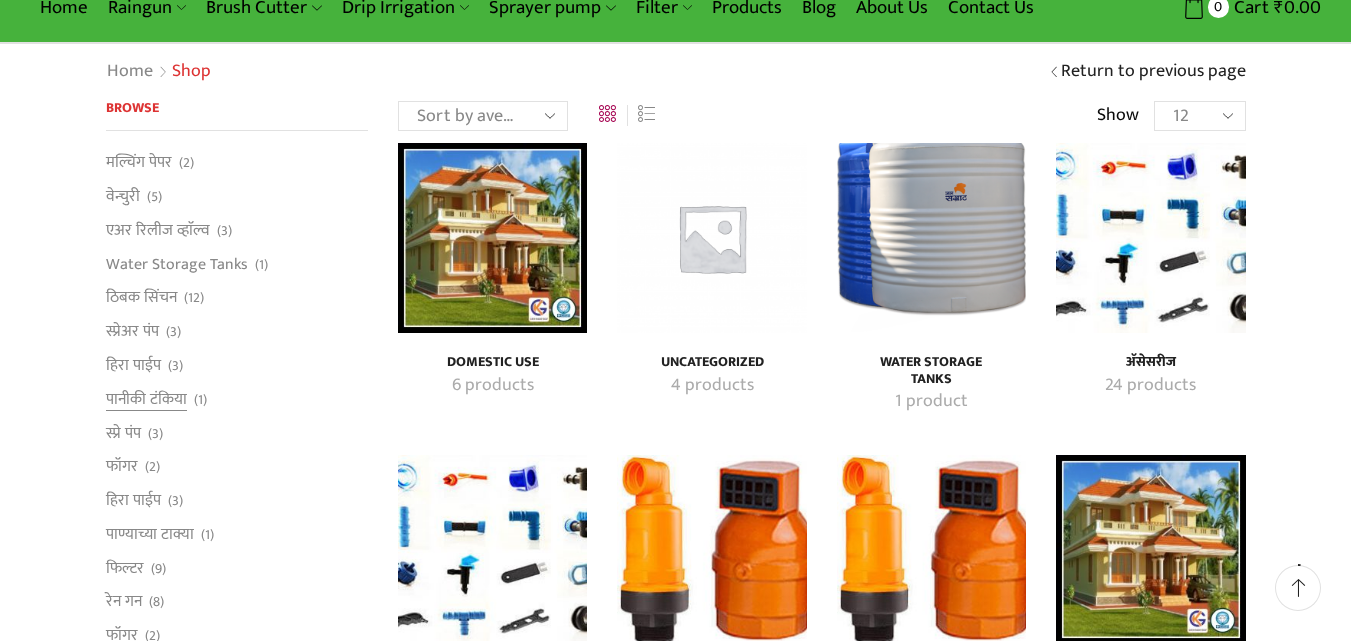 click on "पानीकी टंकिया   (1)" at bounding box center (237, 399) 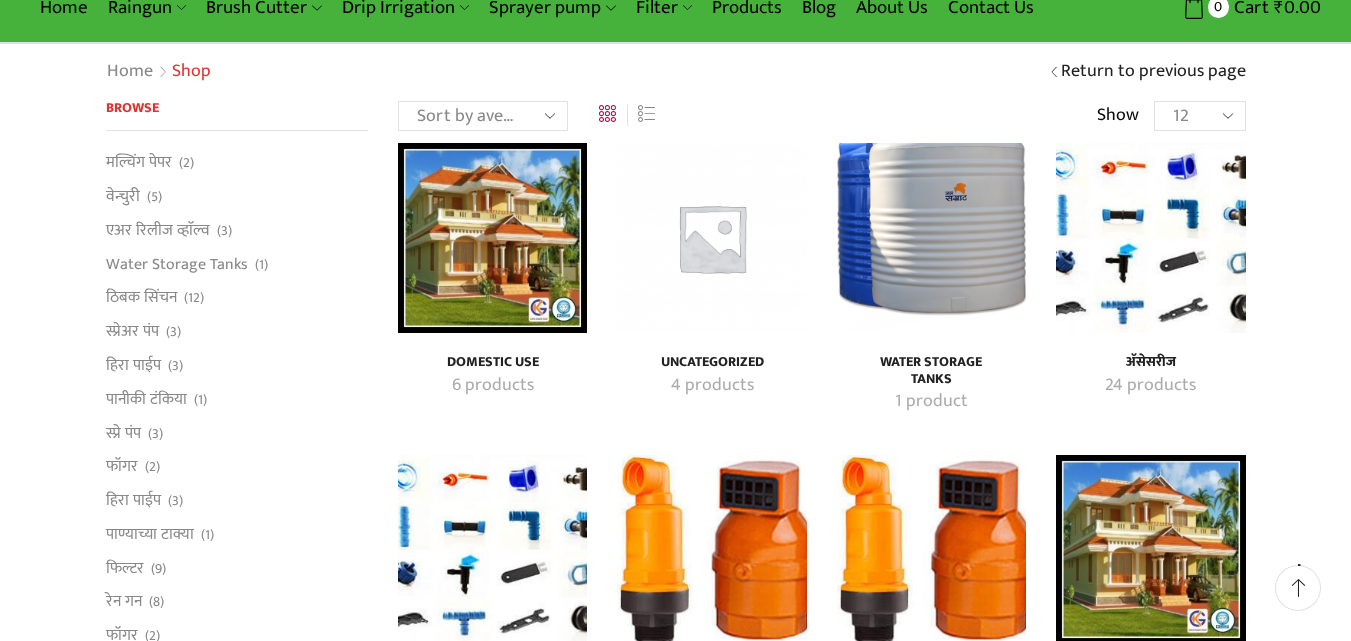 click on "All categories
Accessories
Air Release Valve
Brush Cutter
Domestic Use
Drip Irrigation
Filter
Fogger
Heera Pipes
Mulching Paper
Non Return Valve (Normex)
Pressure Relief Valve
Raingun
Sprayer pump
Sprinkler
Supreme Silpaulin
Valve
Venturi
Water Pressure Gauge
Water Storage Tanks
अ‍ॅसेसरीज
अ‍ॅसेसरीज
एअर रिलीज व्हाॅल्व
एअर रिलीज व्हाॅल्व
घरगुती उपयोग
घरेलू उपयोग
ठिबक सिंचन
ठिबक सिंचन
ड्रीपर
ड्रीपर
पाण्याच्या टाक्या
पानीकी टंकिया
फिल्टर" at bounding box center (675, 2835) 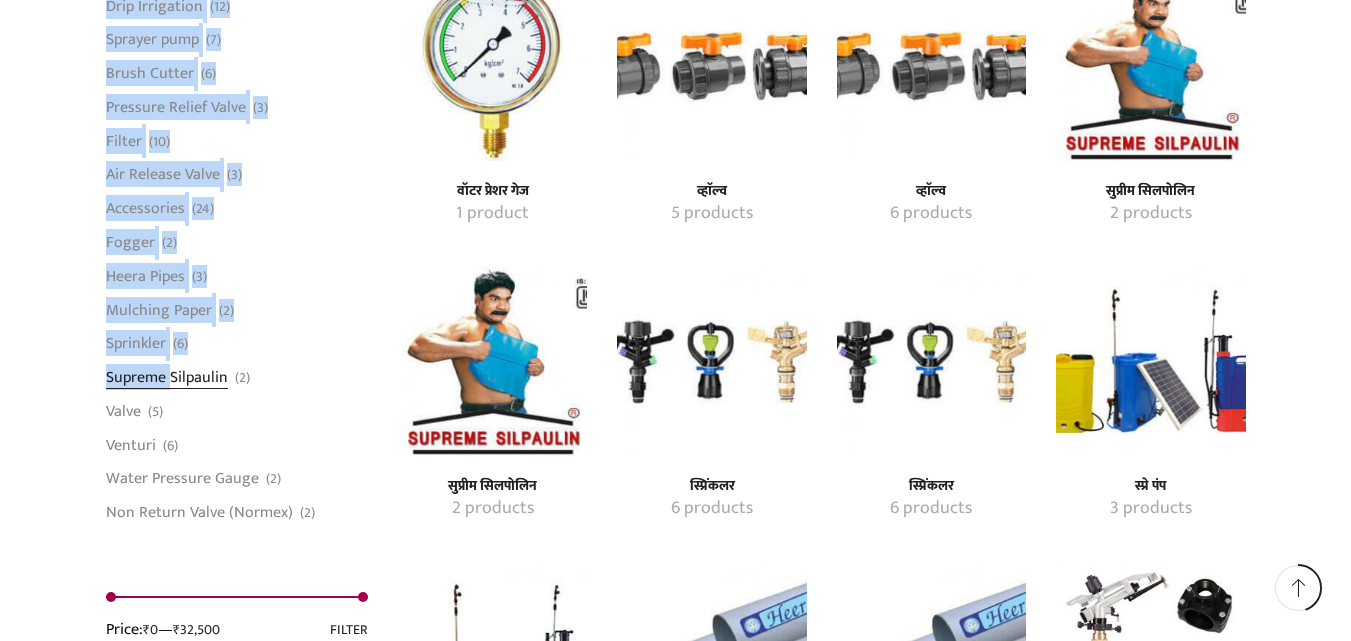 scroll, scrollTop: 2400, scrollLeft: 0, axis: vertical 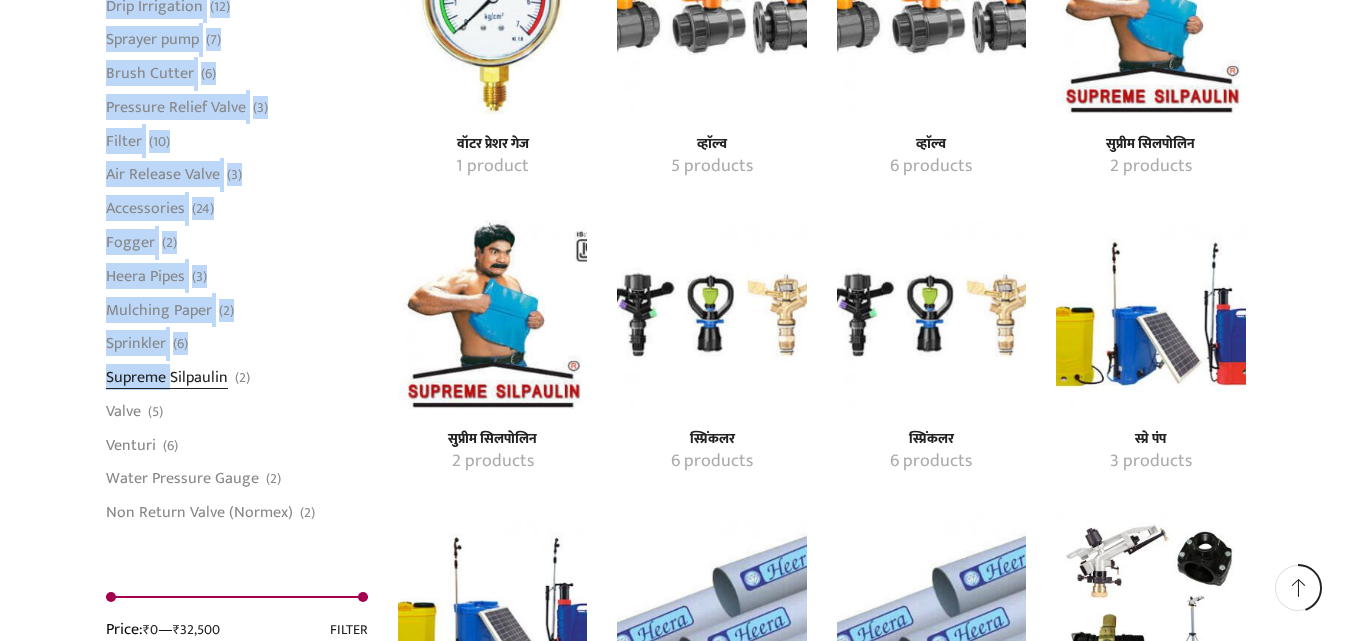 drag, startPoint x: 101, startPoint y: 162, endPoint x: 176, endPoint y: 363, distance: 214.53671 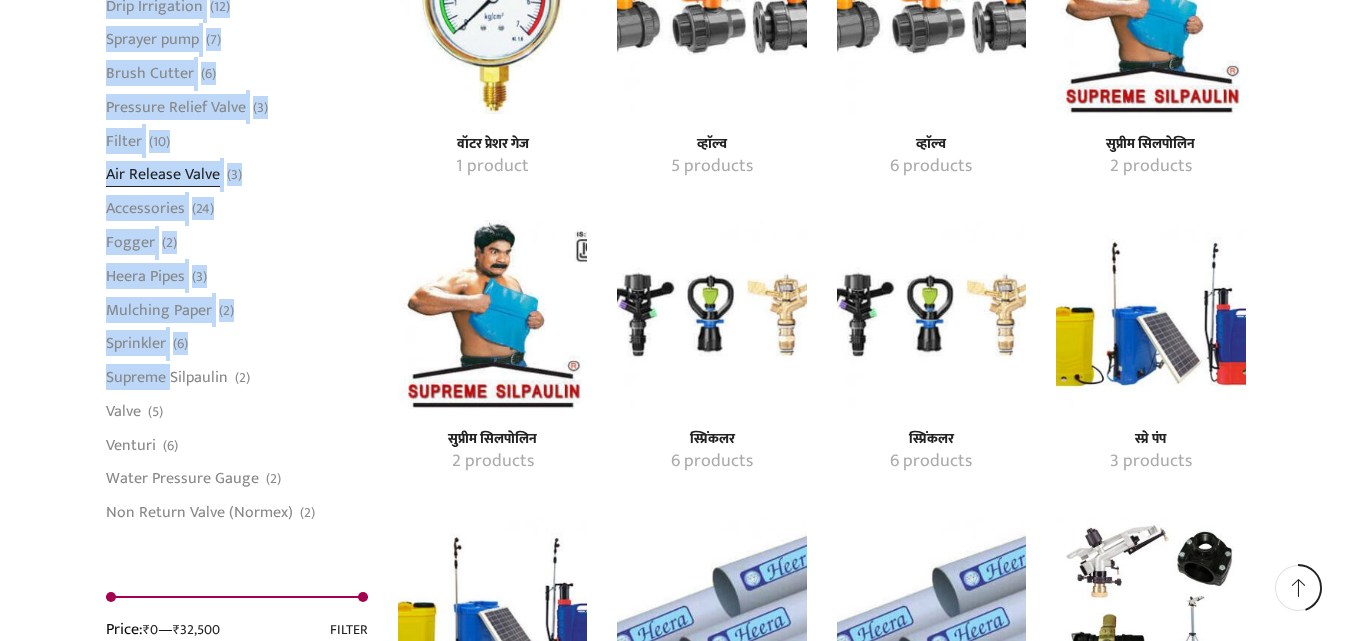 copy on "Browse मल्चिंग पेपर   (2)
वेन्चुरी   (5)
एअर रिलीज व्हाॅल्व   (3)
Water Storage Tanks   (1)
ठिबक सिंचन   (12)
स्प्रेअर पंप   (3)
हिरा पाईप   (3)
पानीकी टंकिया   (1)
स्प्रे पंप   (3)
फॉगर   (2)
हिरा पाईप   (3)
पाण्याच्या टाक्या   (1)
फिल्टर   (9)
रेन गन   (8)
फॉगर   (2)
फिल्टर   (9)
रेन गन   (8)
व्हाॅल्व   (5)
सुप्रीम सिलपोलिन   (2)
अ‍ॅसेसरीज   (24)
ब्रश कटर   (3)
व्हाॅल्व   (6)
सुप्रीम सिलपोलिन   (2)
अ‍ॅसेसरीज   (24)
ब्रश कटर   (3)
वॉटर प्रेशर गेज   (1)
स्प्रिंकलर   (6)
प्रेशर रिलीफ व्हाॅल्व   (3)
वॉटर प्रेशर गेज   (1)
Domestic Use   (6)
स्प्रिंकलर   (6)
प्रेशर रिलीफ व्हाॅल्व   (3)
घरगुती उपयोग   (5)
मल्चिंग पेपर   (2)
वेन्चुरी   (5)
एअर रिलीज व्हाॅल्व   (3)
घरेलू उपयोग   (5)
ठिबक सिंचन   (12)
Raingun   (8)
Drip Irrigation   (12)
Sprayer pump   (7)
Brush Cutter   (6)
Pressure Relief Valve   (3)
Filter   (10)
Air Release Valve   (3)
Accessories   (24)
Fogger   (2)
Heera Pipes   (3)
Mulching Paper   (2)
Sprinkle..." 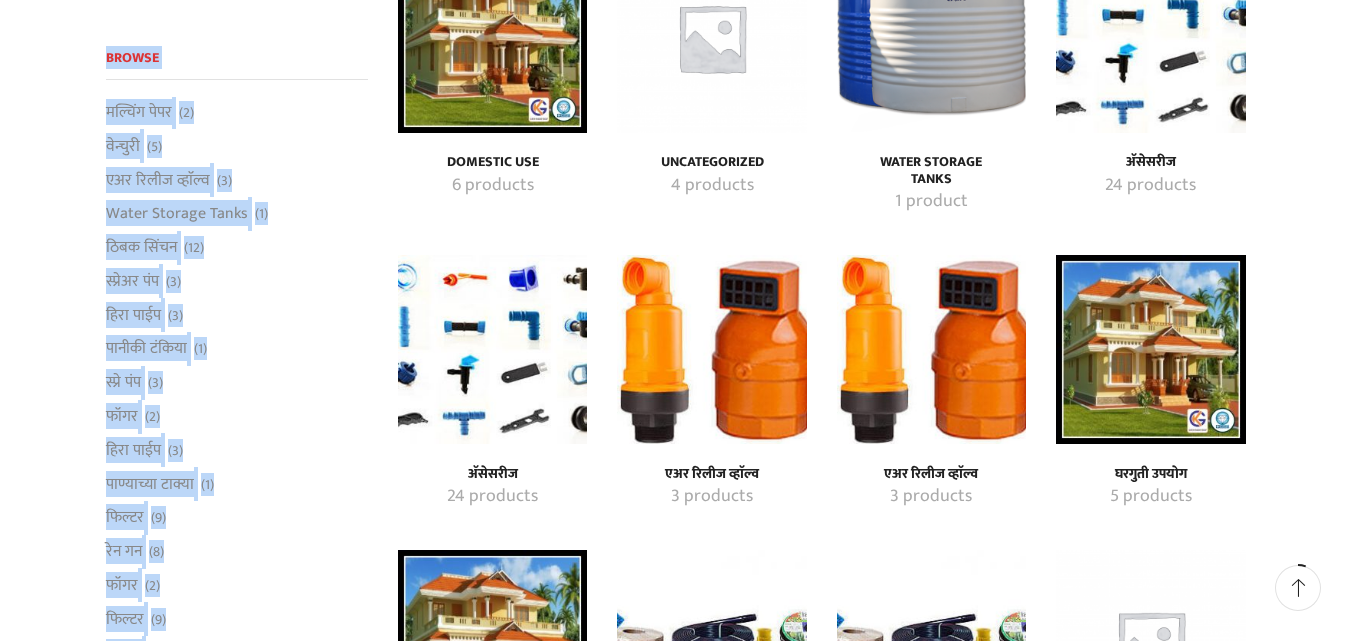 scroll, scrollTop: 0, scrollLeft: 0, axis: both 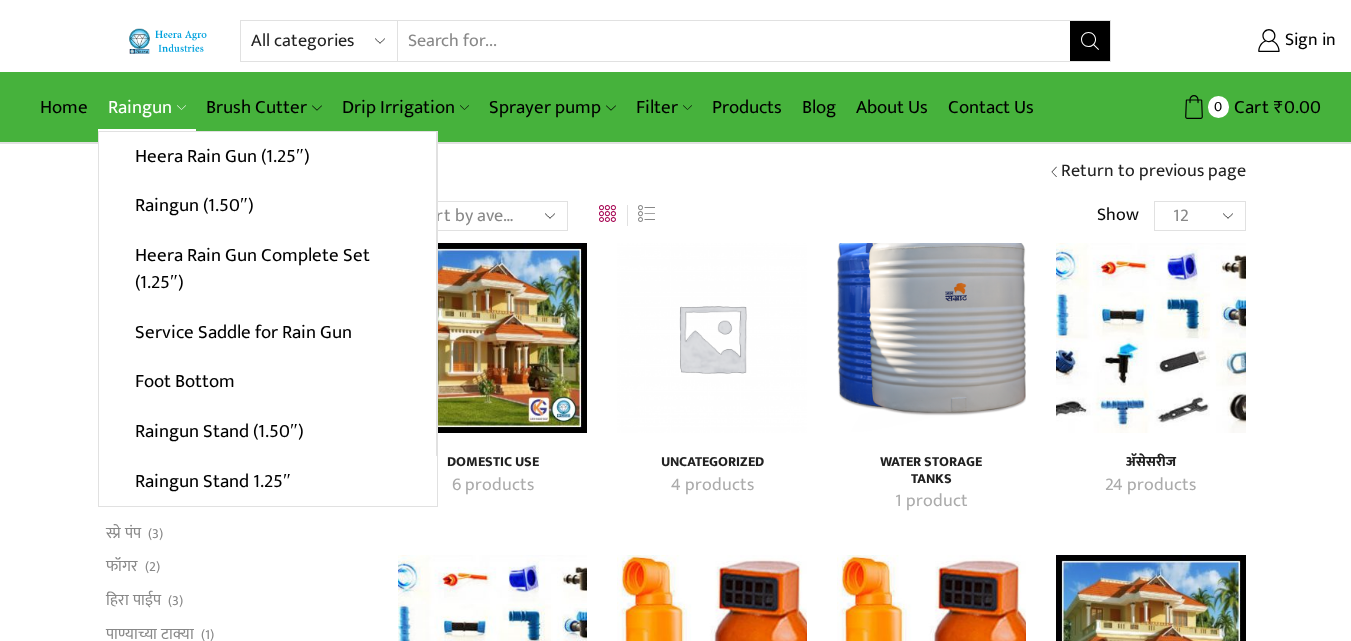 click on "Raingun" at bounding box center [147, 107] 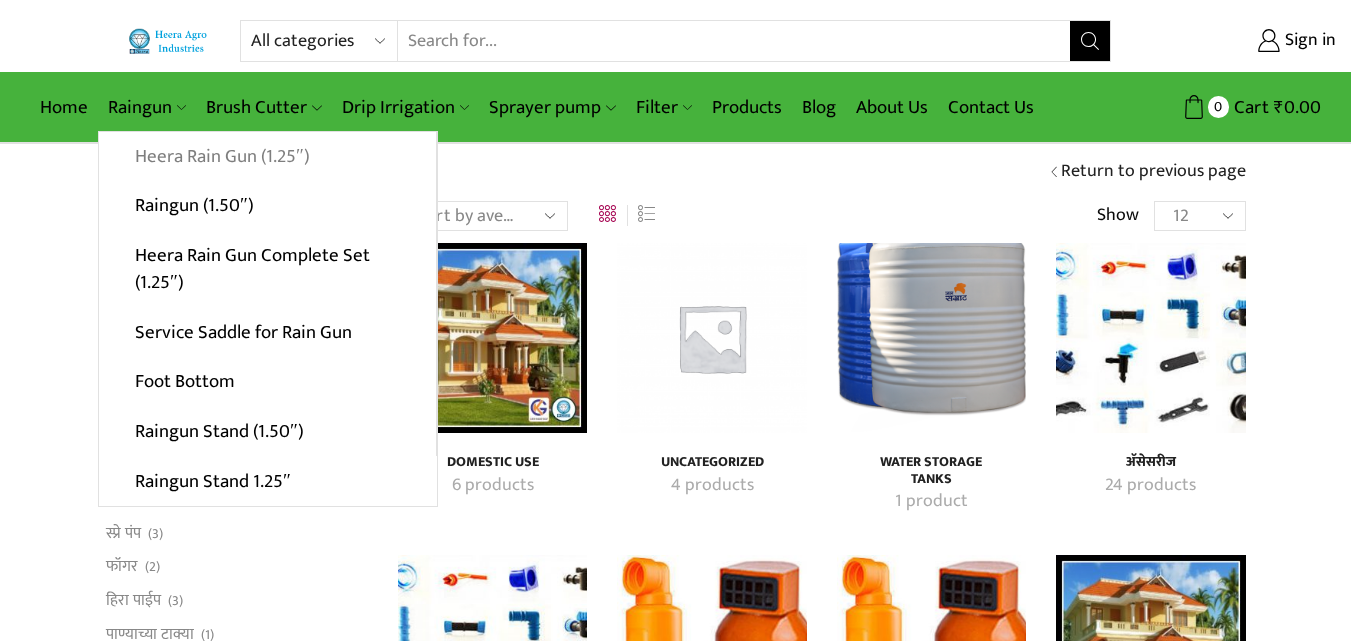 click on "Heera Rain Gun (1.25″)" at bounding box center (267, 157) 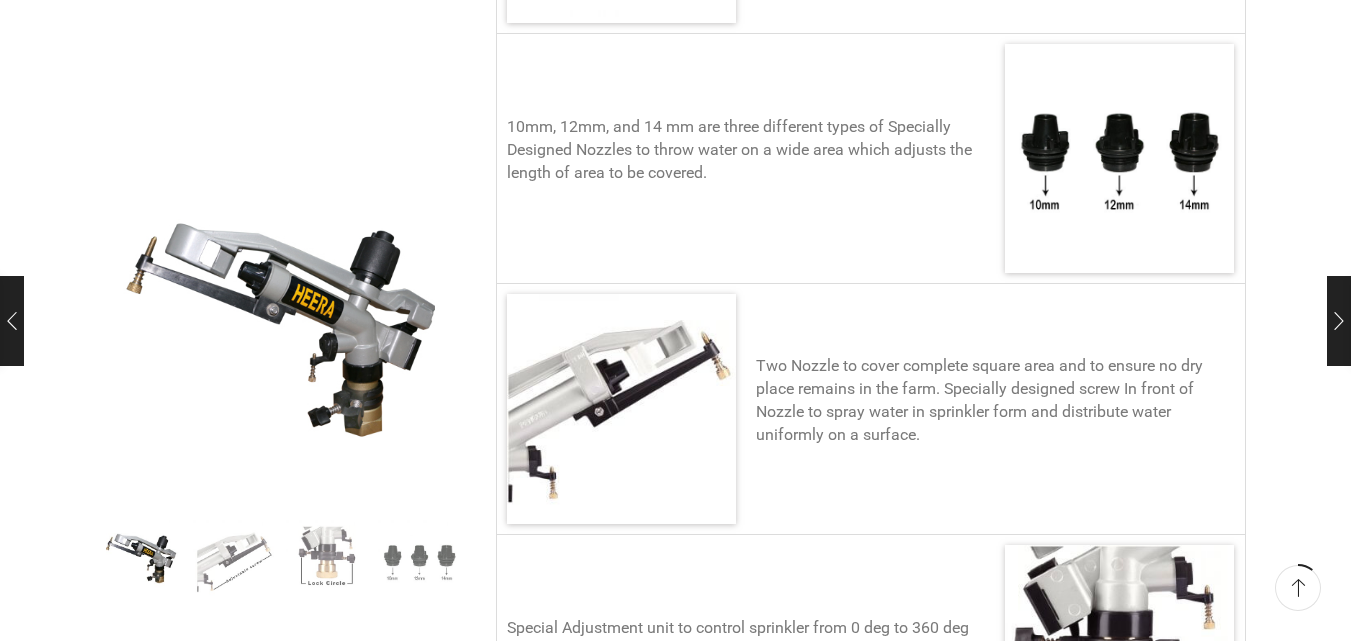 scroll, scrollTop: 1000, scrollLeft: 0, axis: vertical 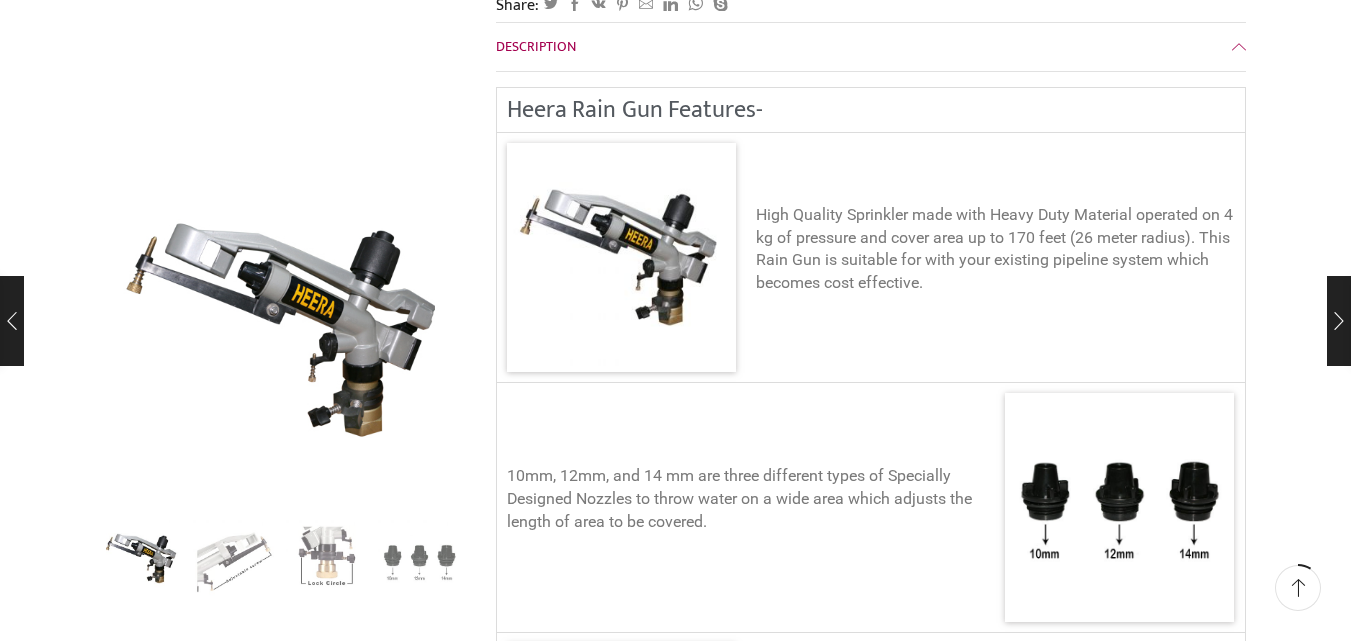 click on "Heera Rain Gun (1.25″)
₹ 4,500.00   Original price was: ₹4,500.00. ₹ 4,000.00 Current price is: ₹4,000.00.
Rated  4.00  out of 5 based on  15  customer ratings 								 ( 15  customer reviews)
Heera Rain Gun 1.25” is well known for sprinkler irrigation used in Agriculture fields, Sports Grounds, Gardens, etc. Heera Rain Gun 1.25” sprinkles water like natural rain.
Heera Rain Gun (1.25") quantity
1
Add to cart
Shipping Charges are extra, Depends on your Location   Cuntry of Origin India
Category:  Raingun
Share:
Twitter
Facebook
VK
Pinterest
Mail to friend
Linkedin
Whatsapp
Skype" at bounding box center [871, 3622] 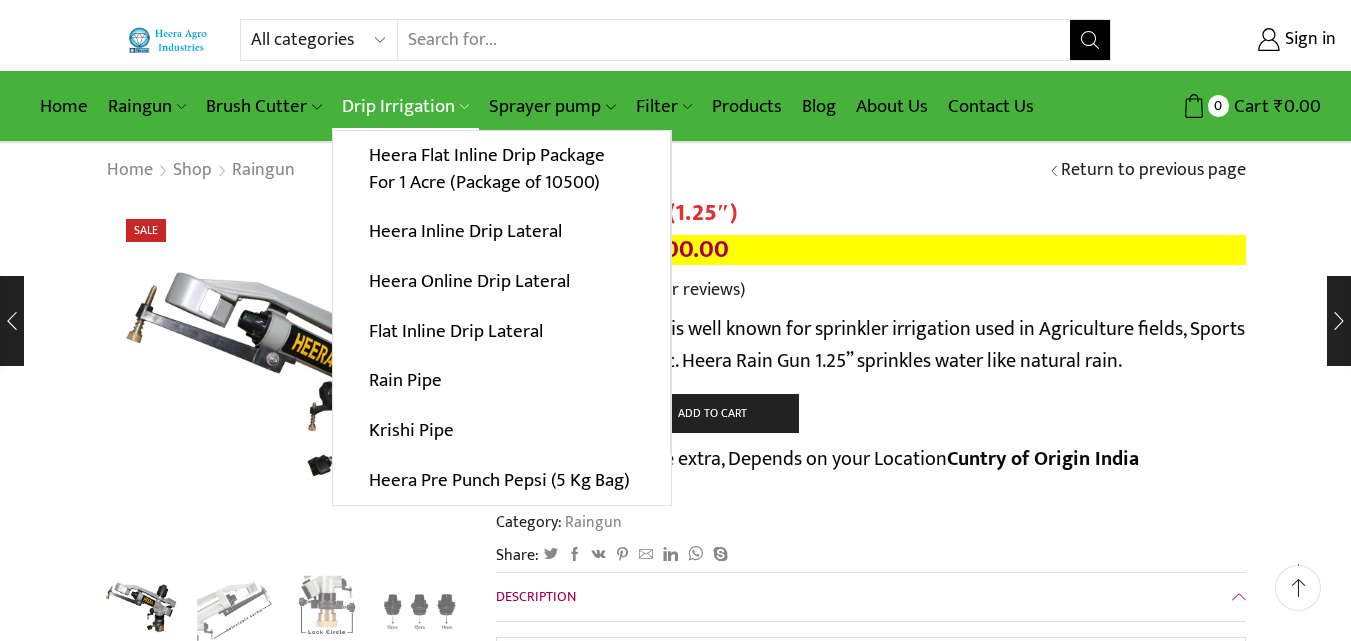 scroll, scrollTop: 0, scrollLeft: 0, axis: both 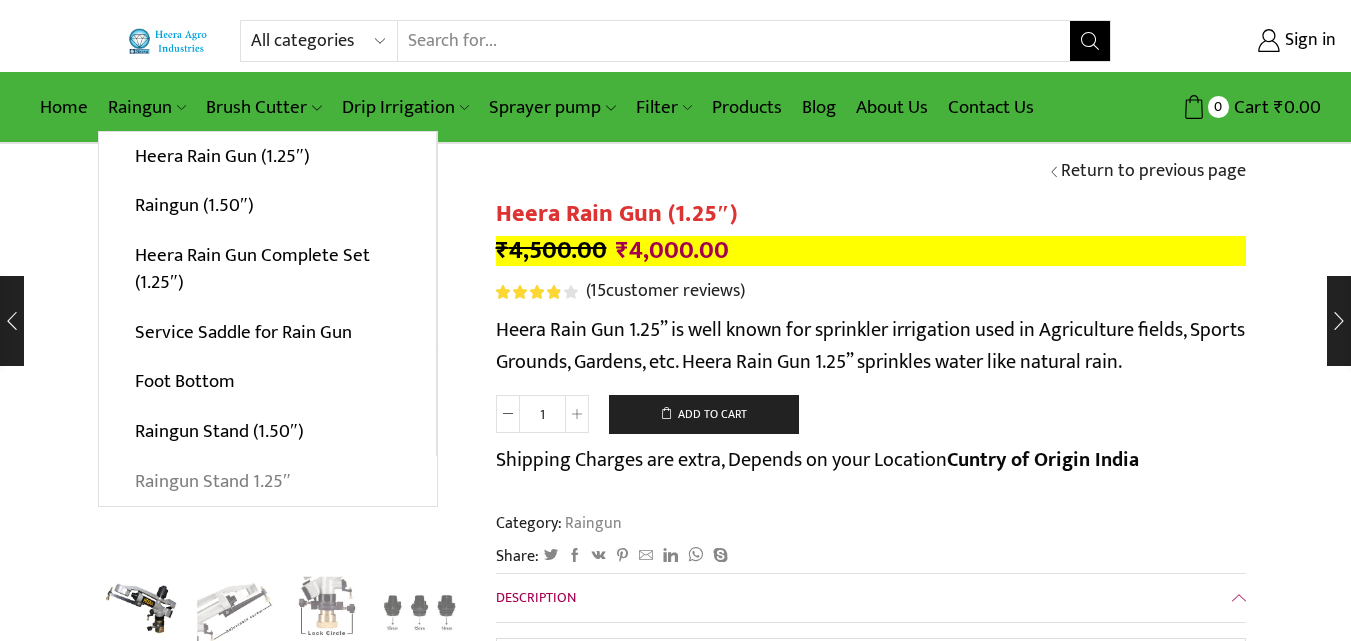click on "Raingun Stand 1.25″" at bounding box center [268, 481] 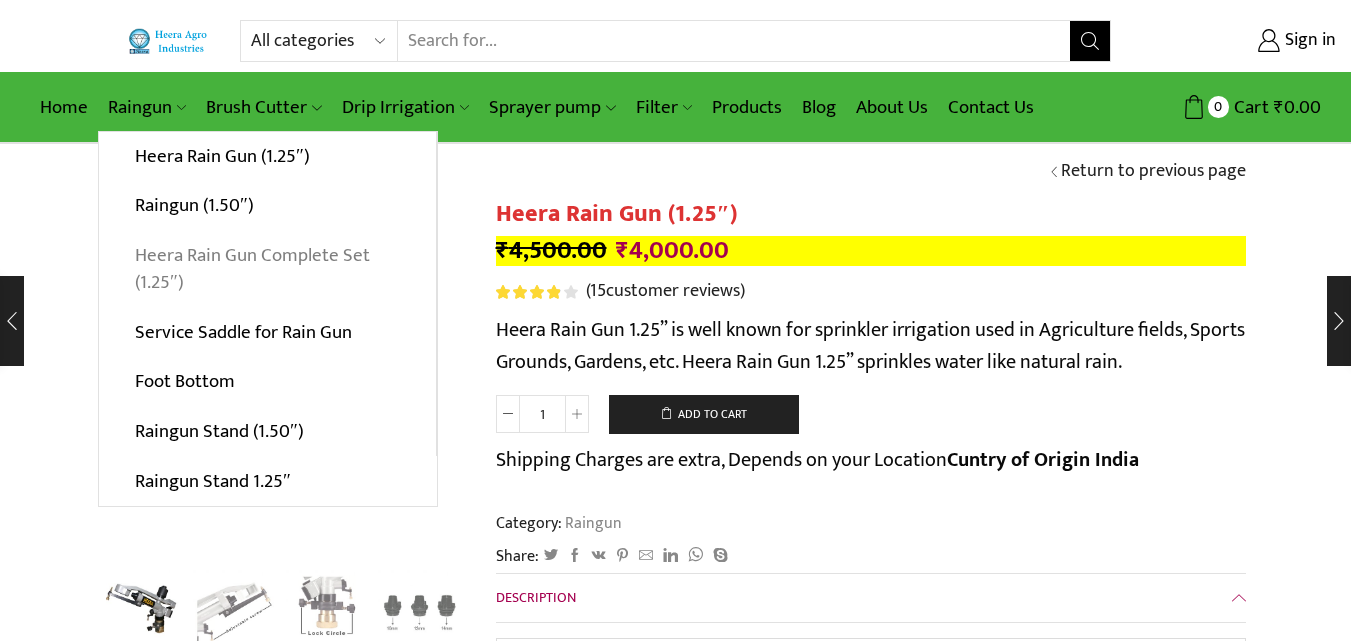 click on "Heera Rain Gun Complete Set (1.25″)" at bounding box center [267, 269] 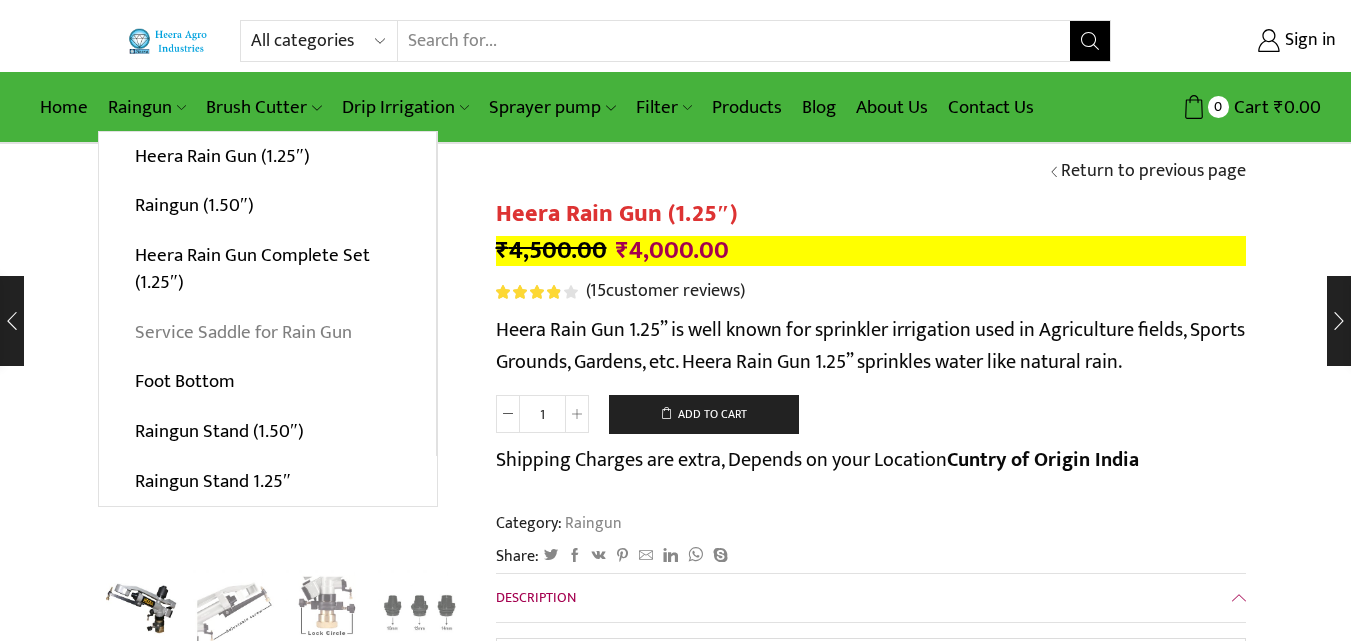 click on "Service Saddle for Rain Gun" at bounding box center (267, 332) 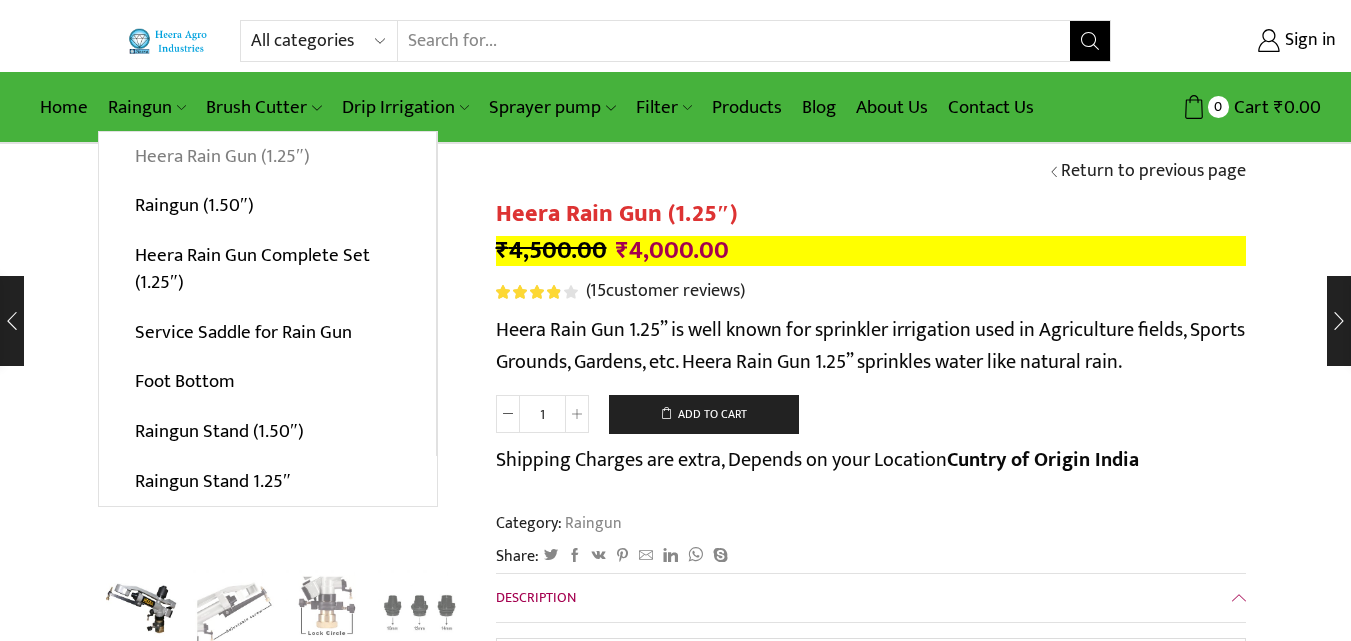 click on "Heera Rain Gun (1.25″)" at bounding box center (267, 157) 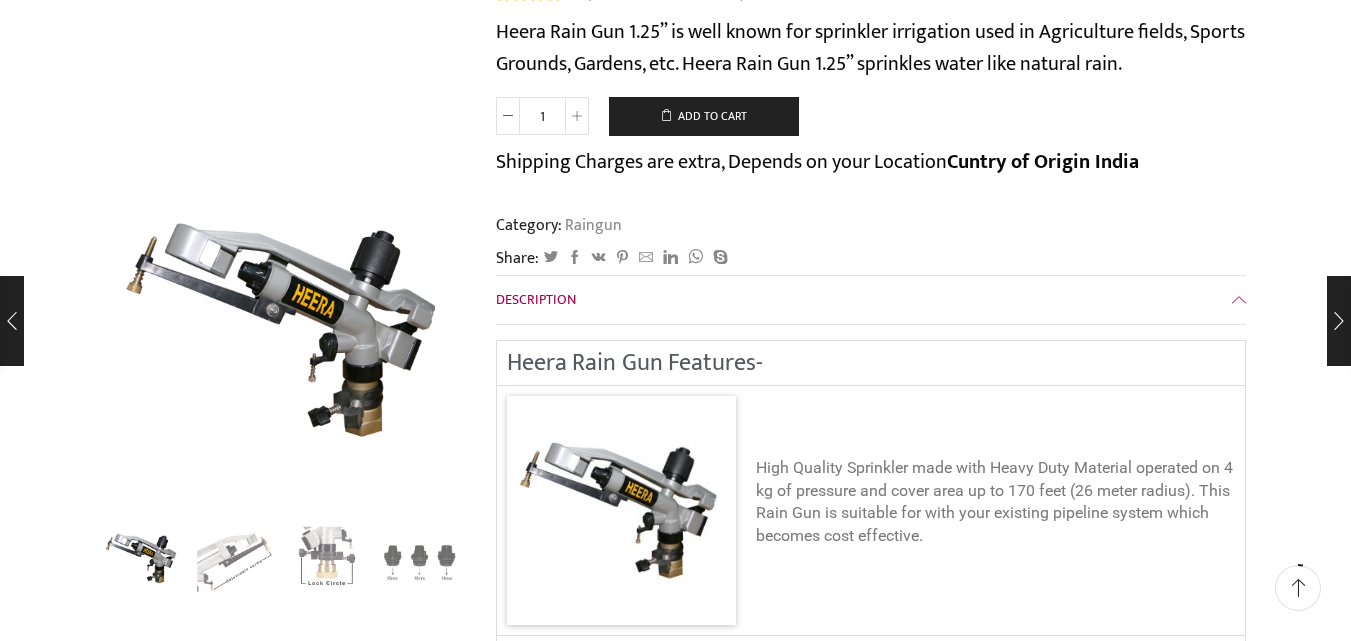 scroll, scrollTop: 300, scrollLeft: 0, axis: vertical 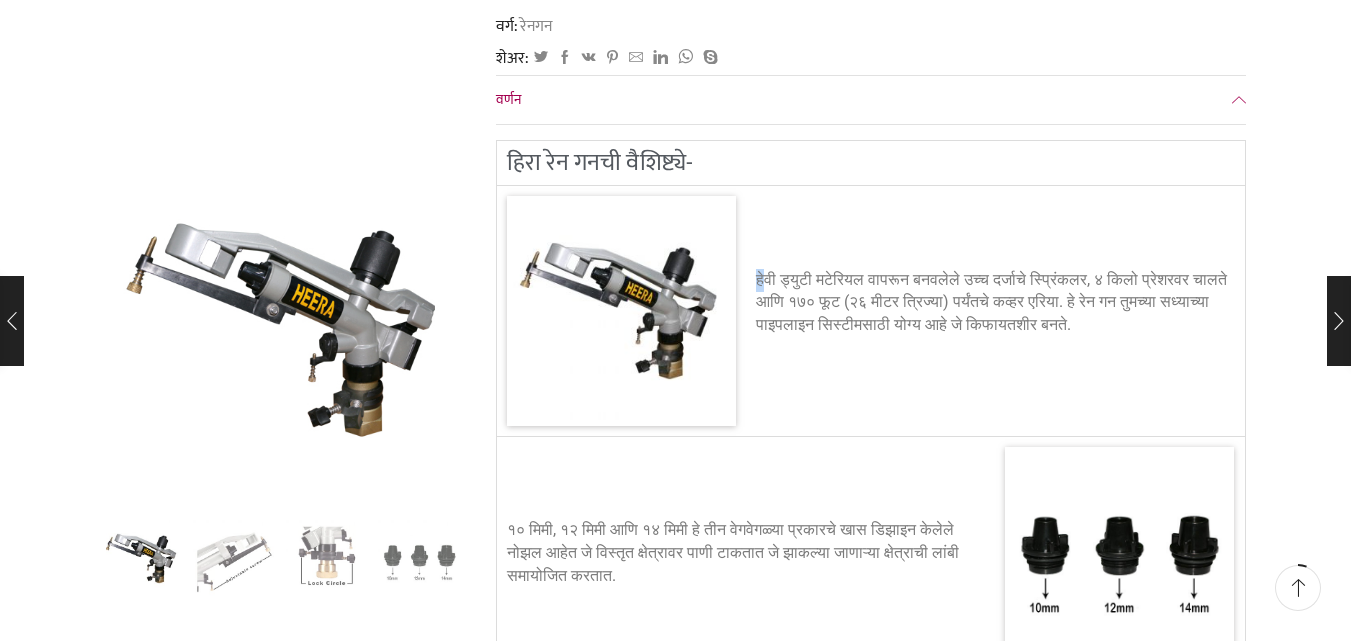 drag, startPoint x: 756, startPoint y: 278, endPoint x: 767, endPoint y: 306, distance: 30.083218 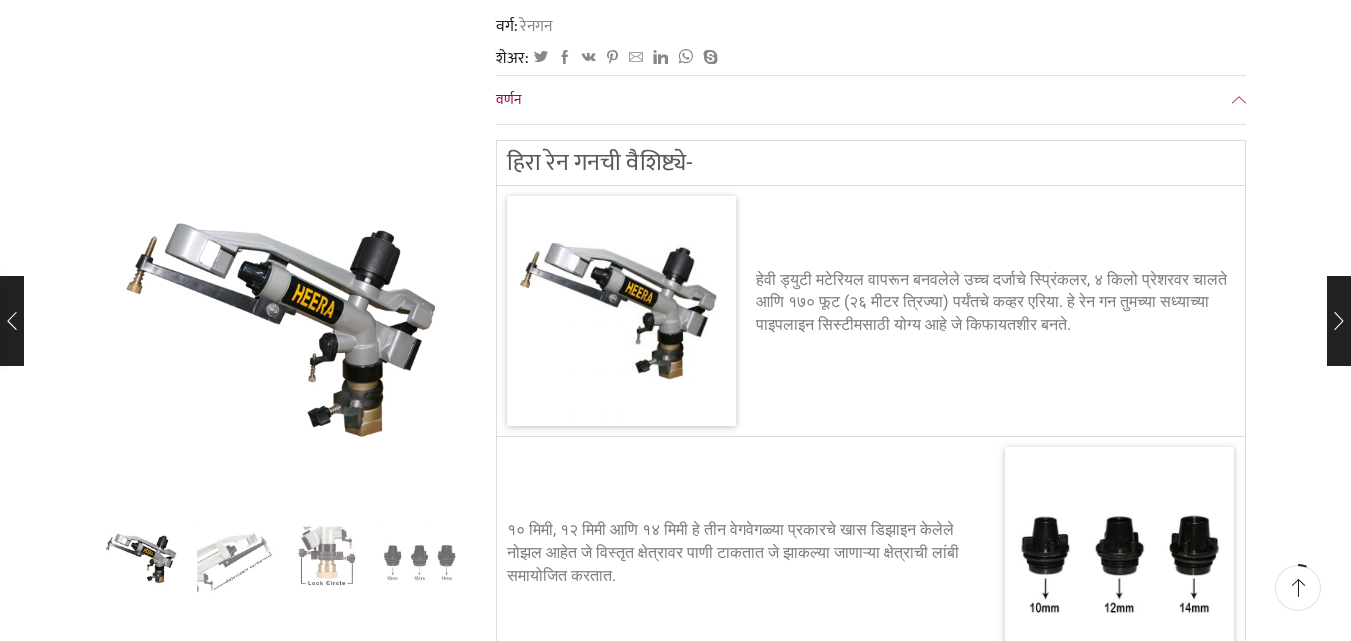 click on "हेवी ड्युटी मटेरियल वापरून बनवलेले उच्च दर्जाचे स्प्रिंकलर, ४ किलो प्रेशरवर चालते आणि १७० फूट (२६ मीटर त्रिज्या) पर्यंतचे कव्हर एरिया. हे रेन गन तुमच्या सध्याच्या पाइपलाइन सिस्टीमसाठी योग्य आहे जे किफायतशीर बनते." at bounding box center (995, 310) 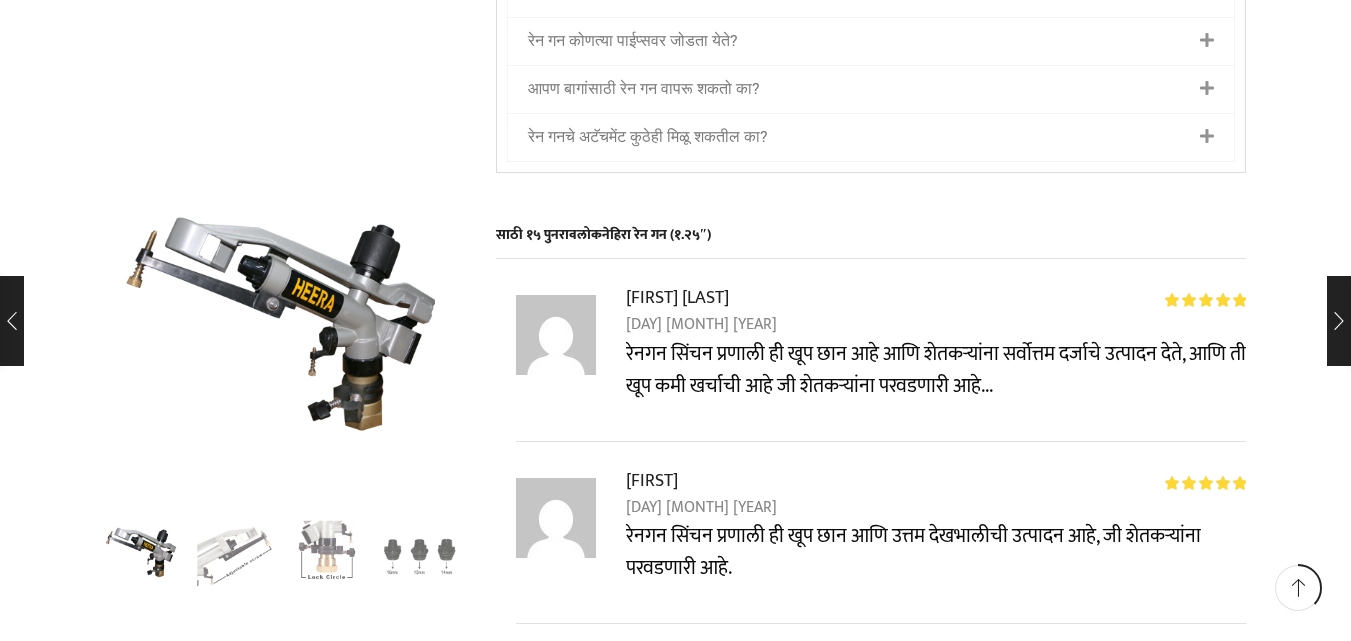 scroll, scrollTop: 3000, scrollLeft: 0, axis: vertical 